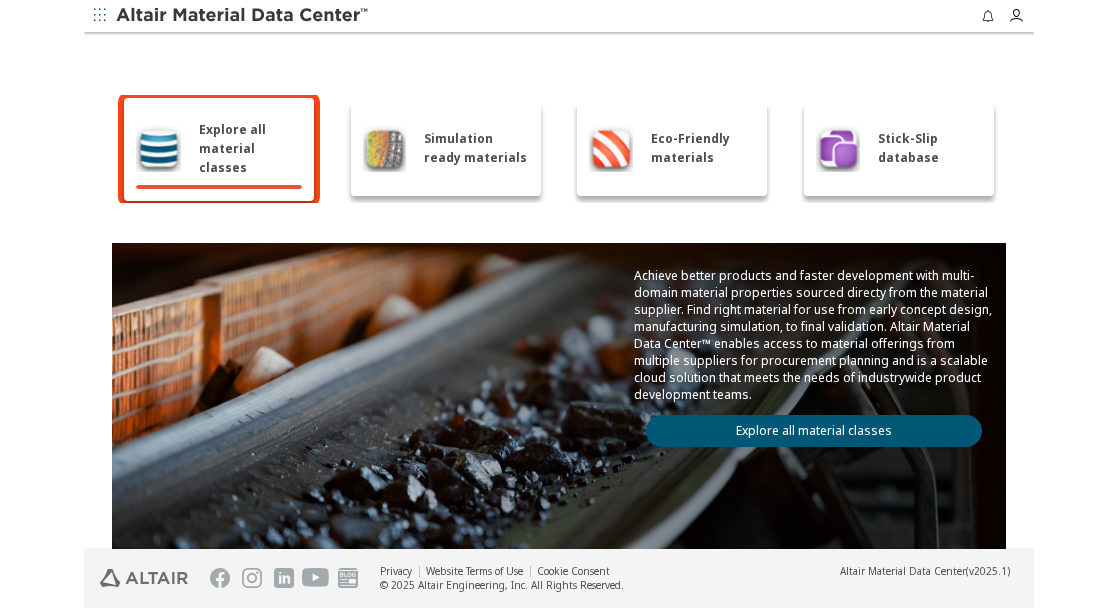 scroll, scrollTop: 0, scrollLeft: 0, axis: both 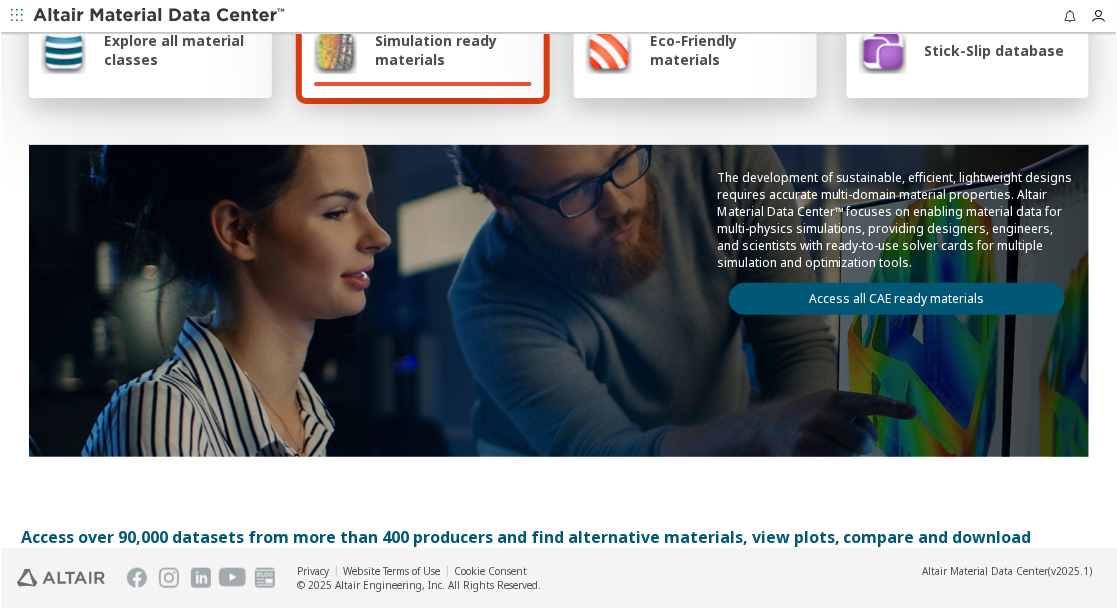 click on "The development of sustainable, efficient, lightweight designs requires accurate multi-domain material properties. Altair Material Data Center™ focuses on enabling material data for multi-physics simulations, providing designers, engineers, and scientists with ready-to-use solver cards for multiple simulation and optimization tools. Access all CAE ready materials" at bounding box center (896, 242) 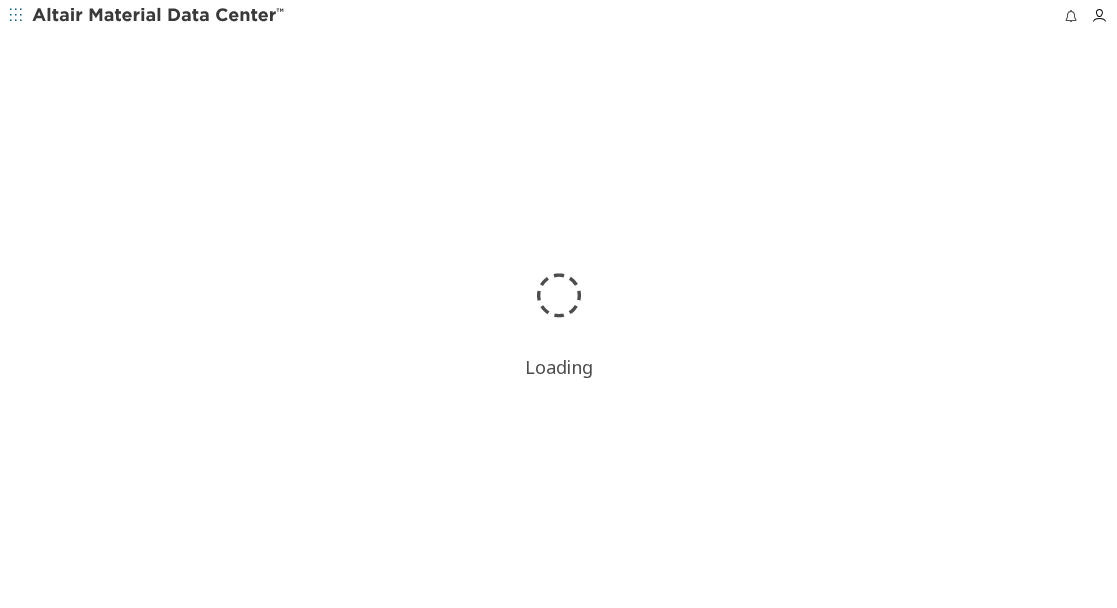 scroll, scrollTop: 0, scrollLeft: 0, axis: both 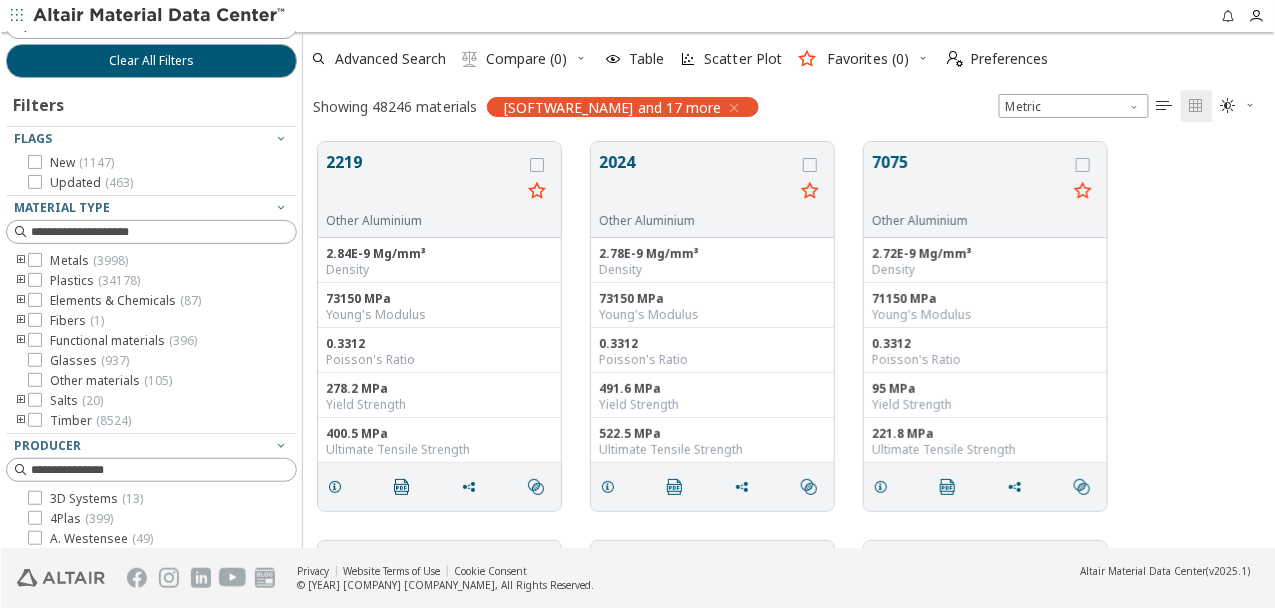 click at bounding box center (733, 108) 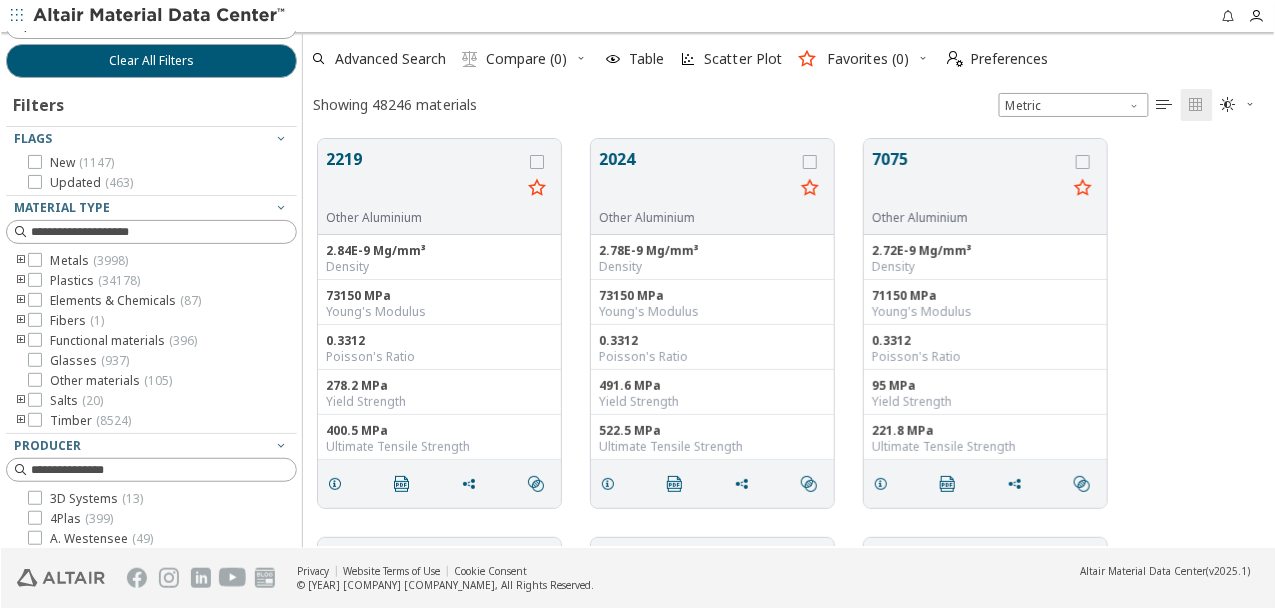 scroll, scrollTop: 2, scrollLeft: 2, axis: both 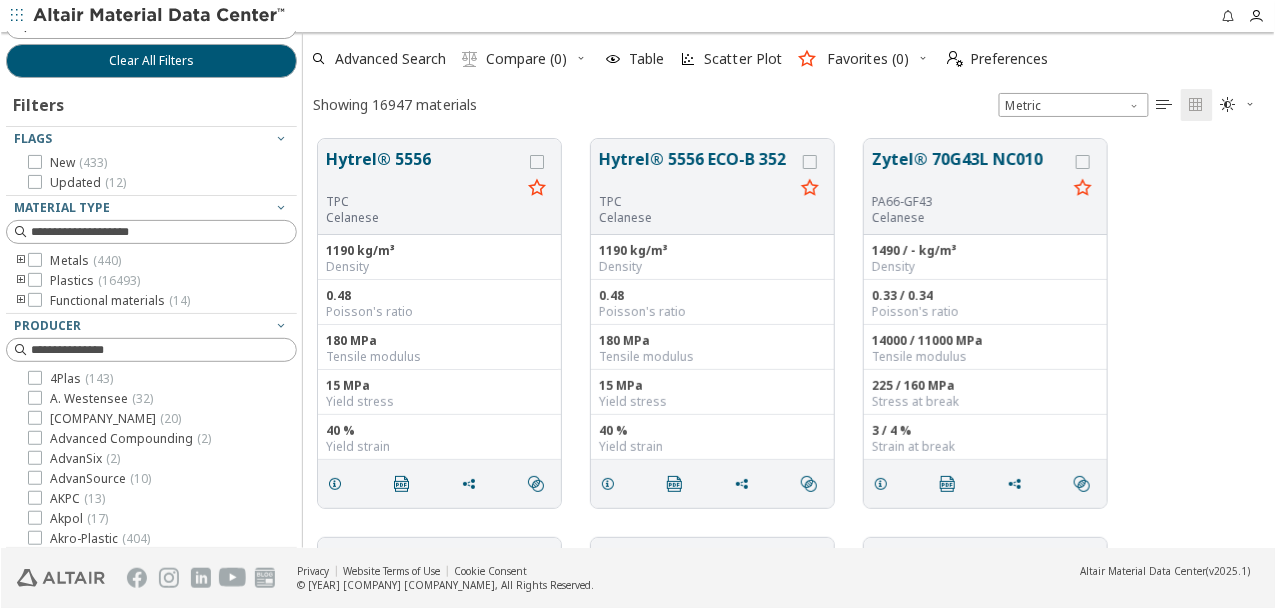 click at bounding box center (159, 16) 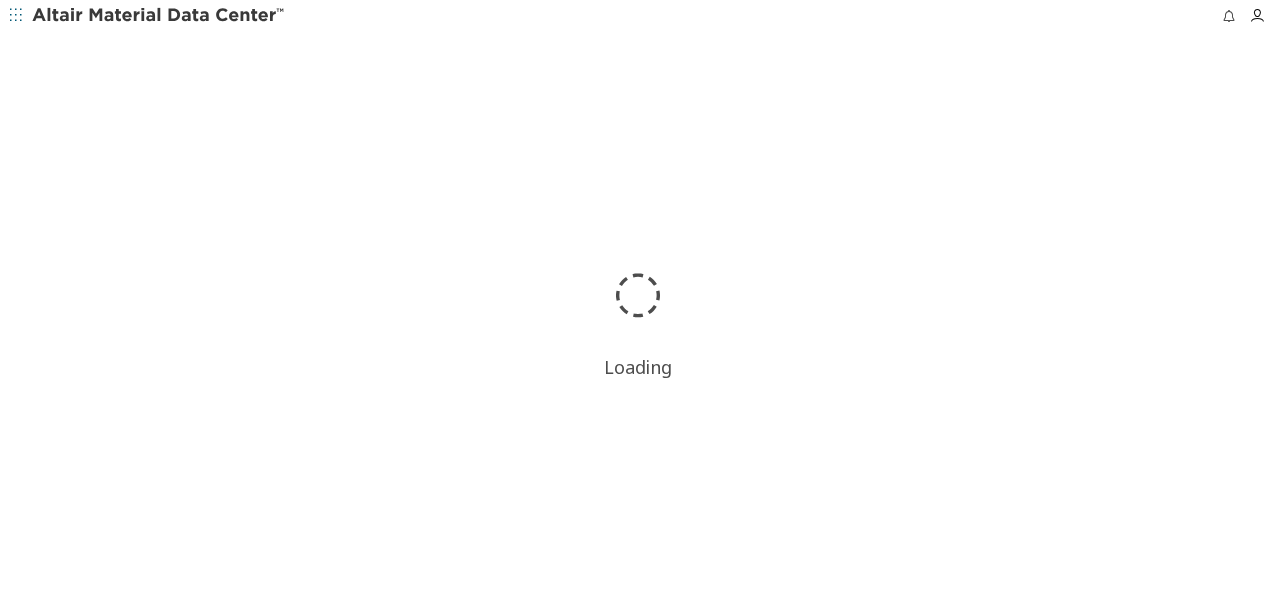 scroll, scrollTop: 0, scrollLeft: 0, axis: both 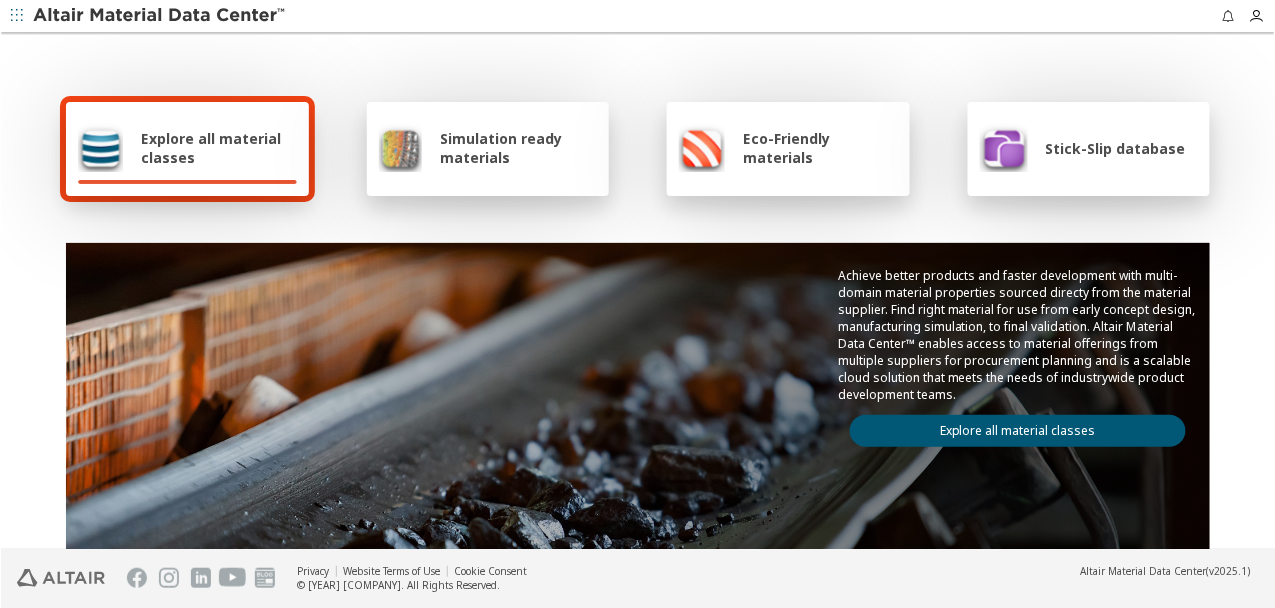 click on "Explore all material classes" at bounding box center [1017, 431] 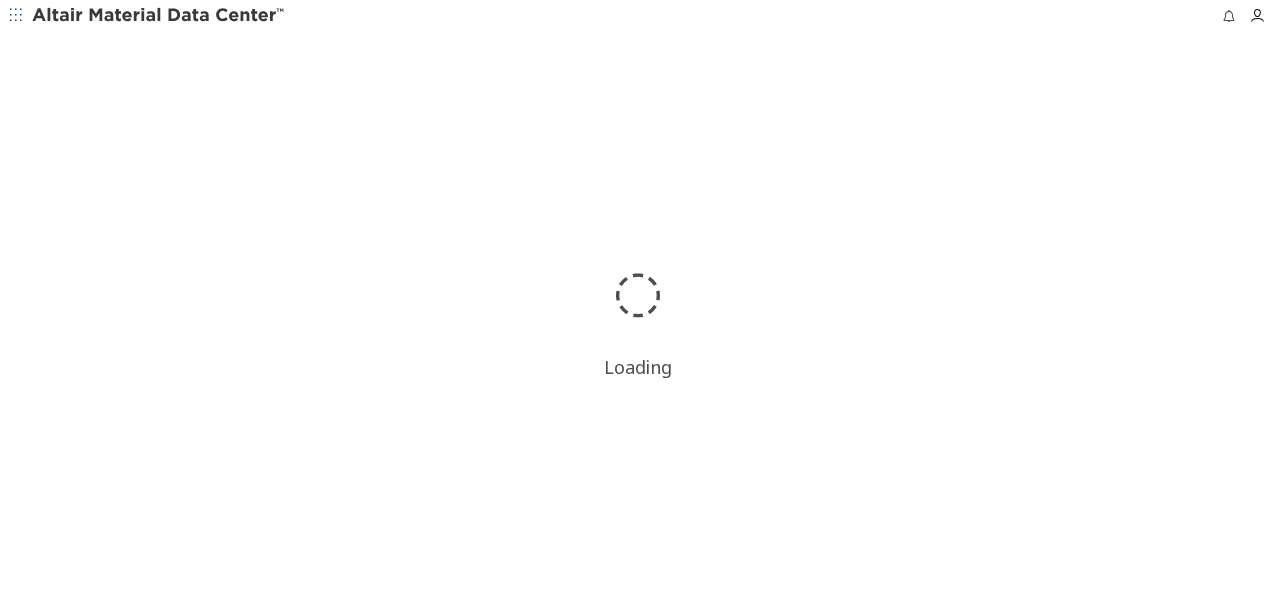scroll, scrollTop: 0, scrollLeft: 0, axis: both 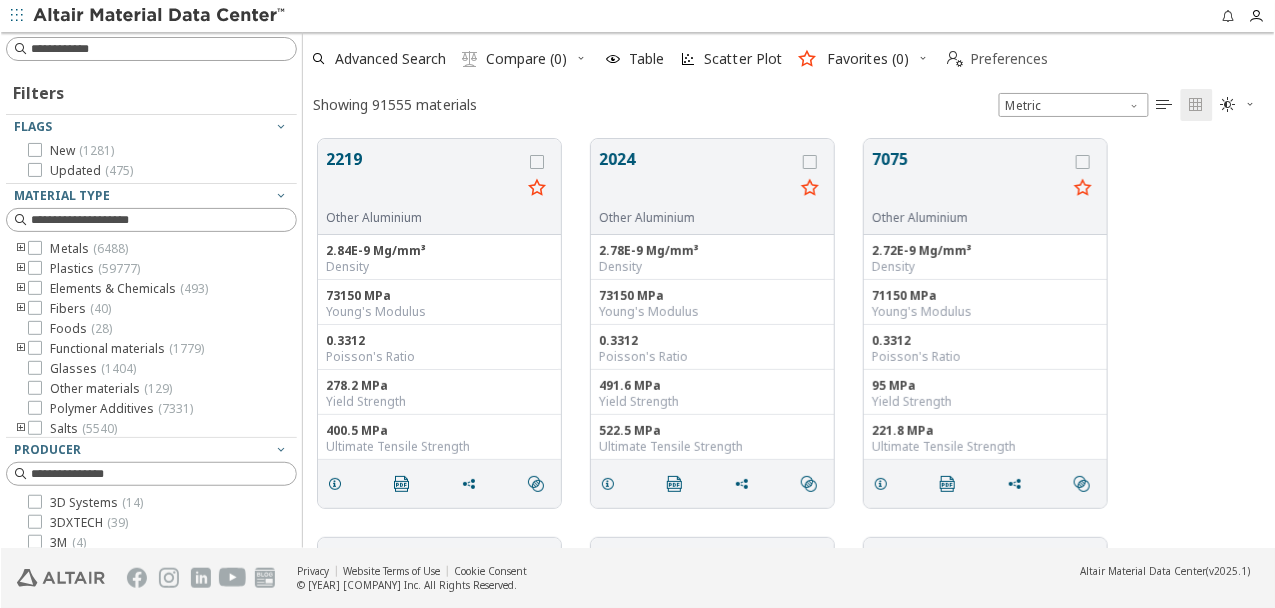 click on "Preferences" at bounding box center (1009, 59) 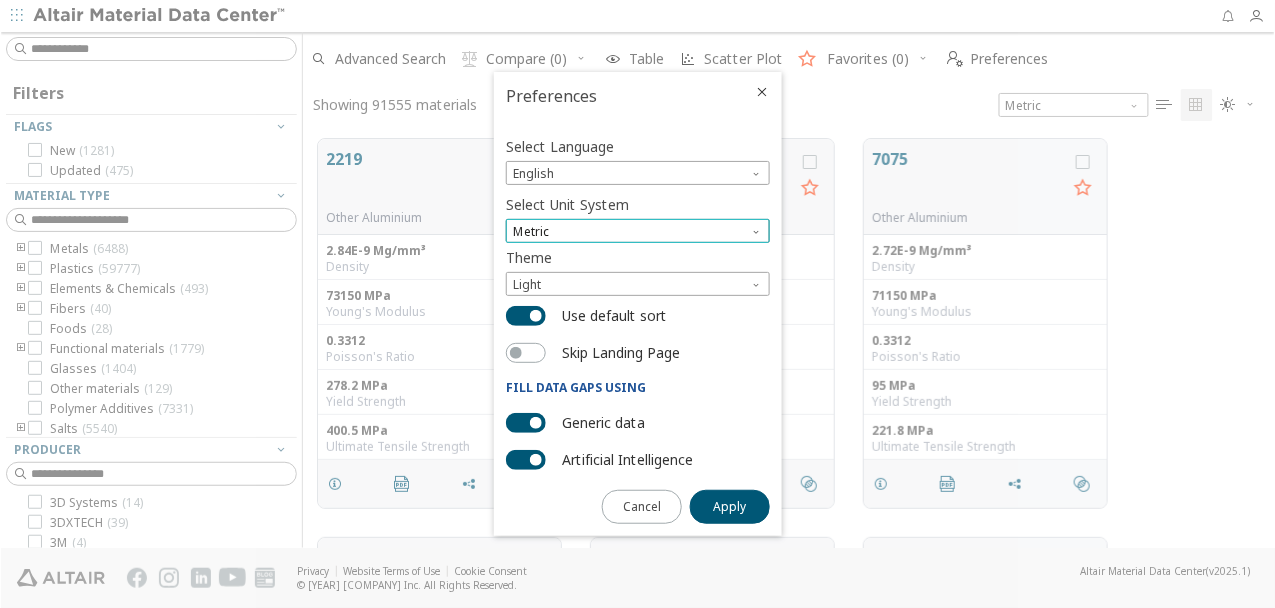 click on "Metric" at bounding box center [637, 231] 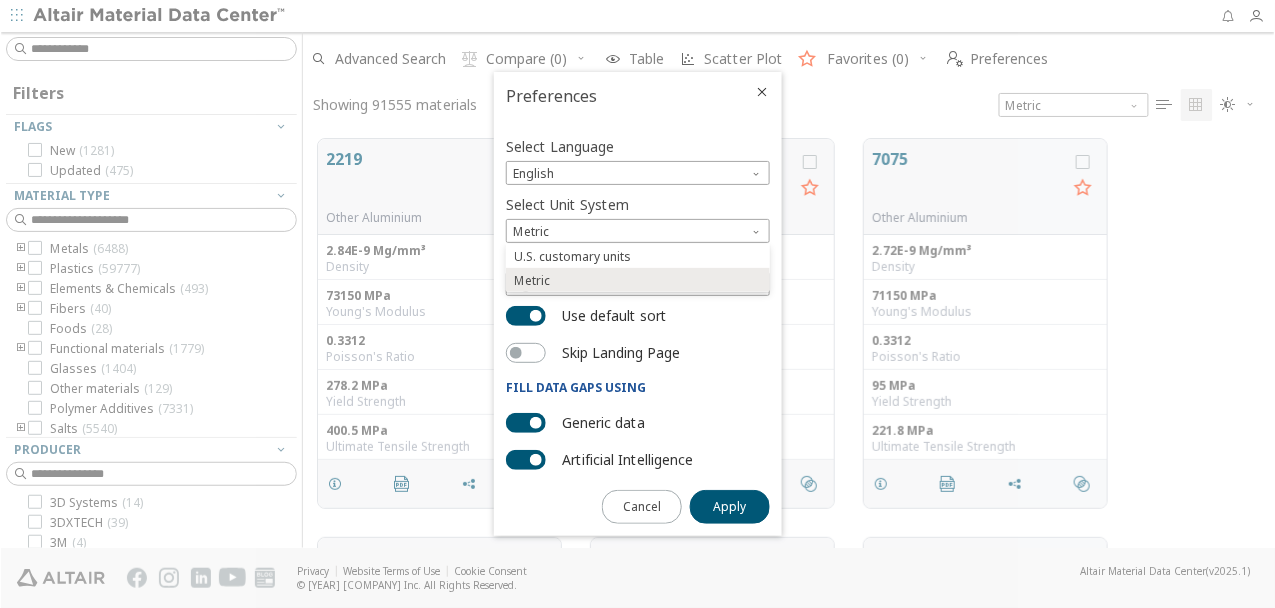 click at bounding box center [761, 92] 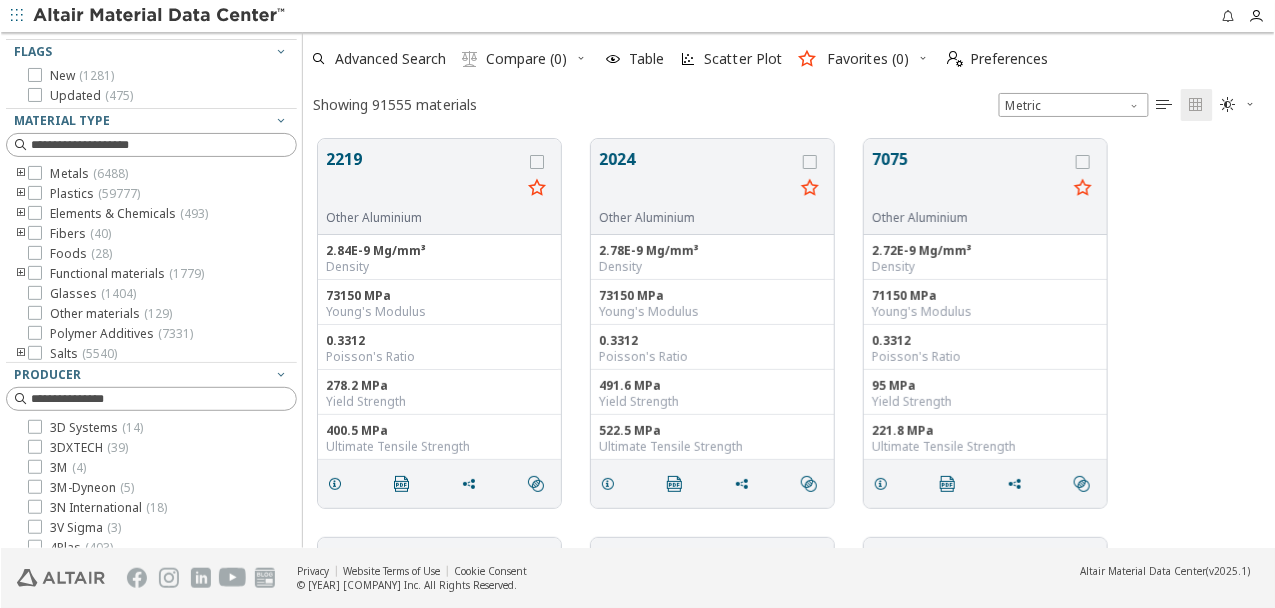 scroll, scrollTop: 81, scrollLeft: 0, axis: vertical 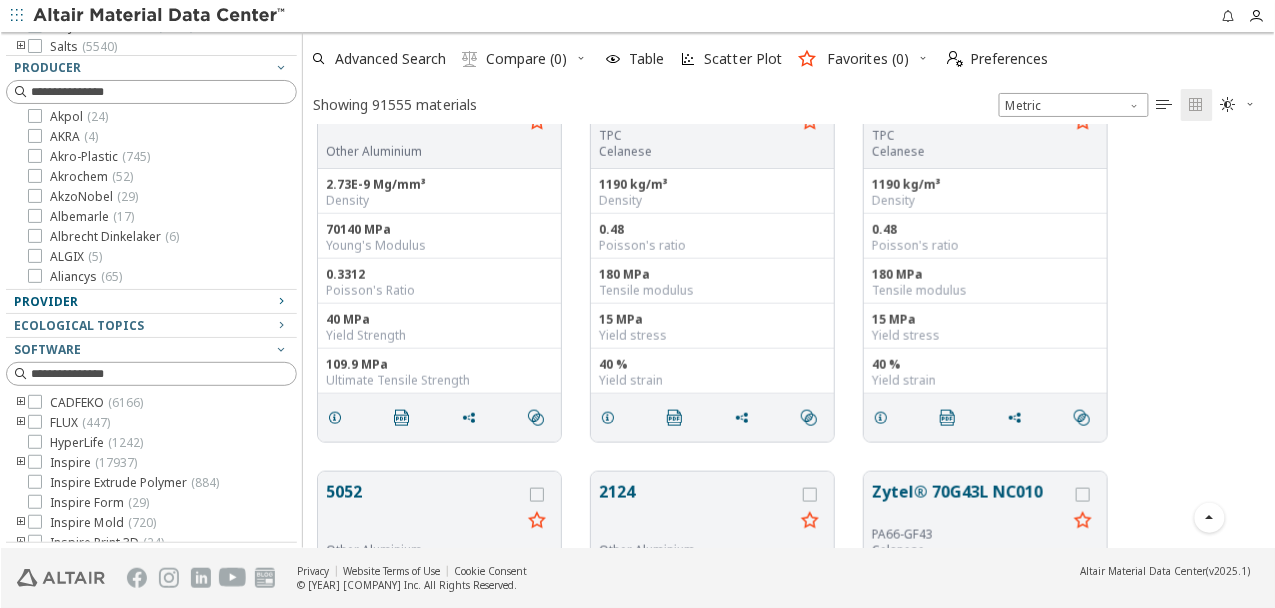 click at bounding box center (280, 301) 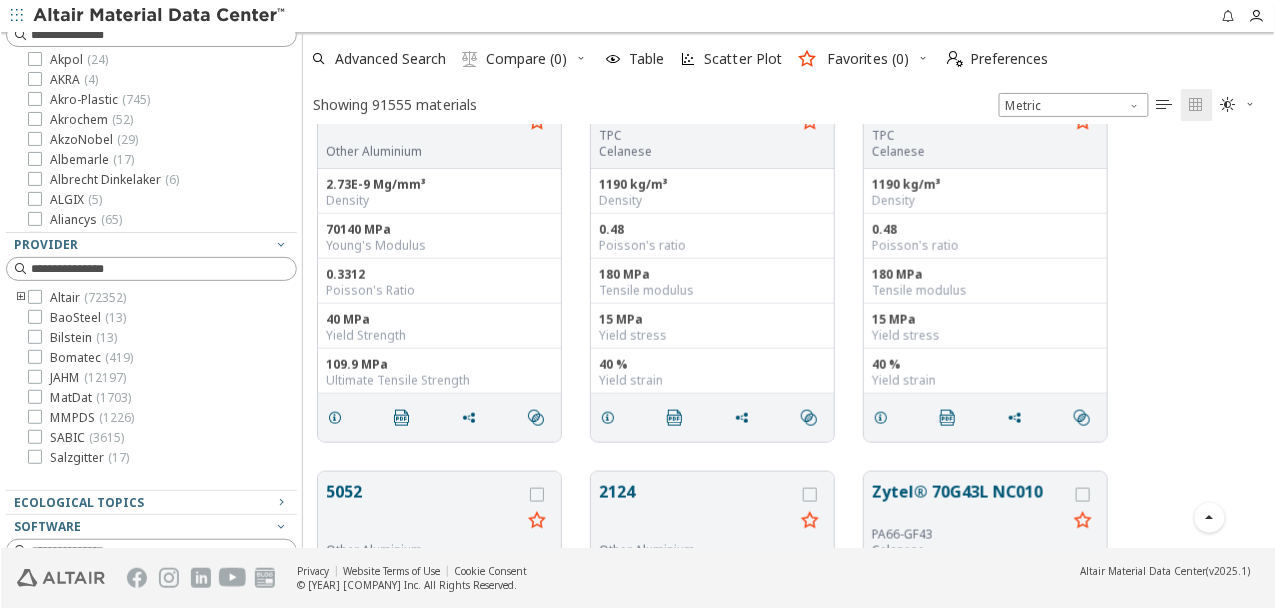 scroll, scrollTop: 443, scrollLeft: 0, axis: vertical 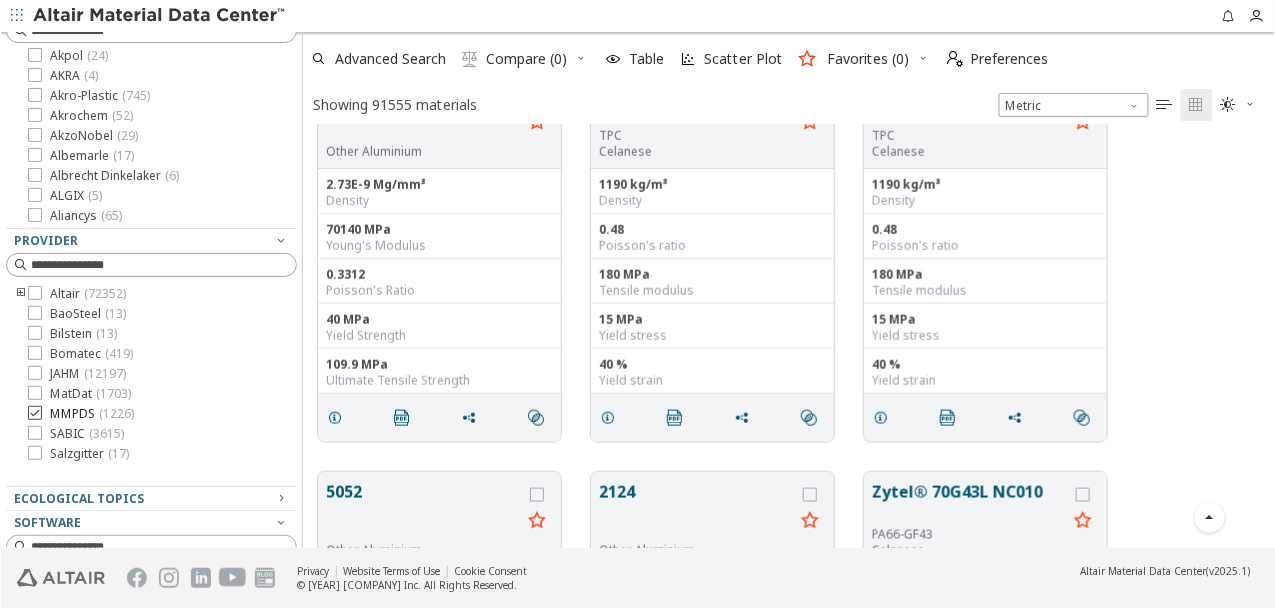 click at bounding box center [34, 413] 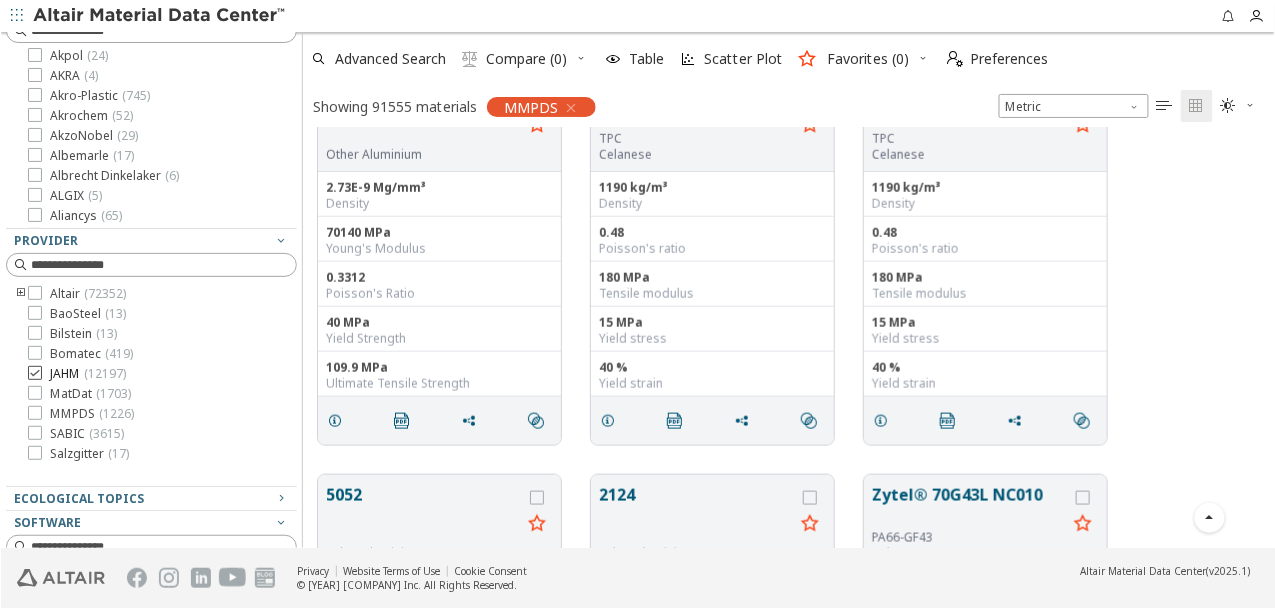 scroll, scrollTop: 422, scrollLeft: 973, axis: both 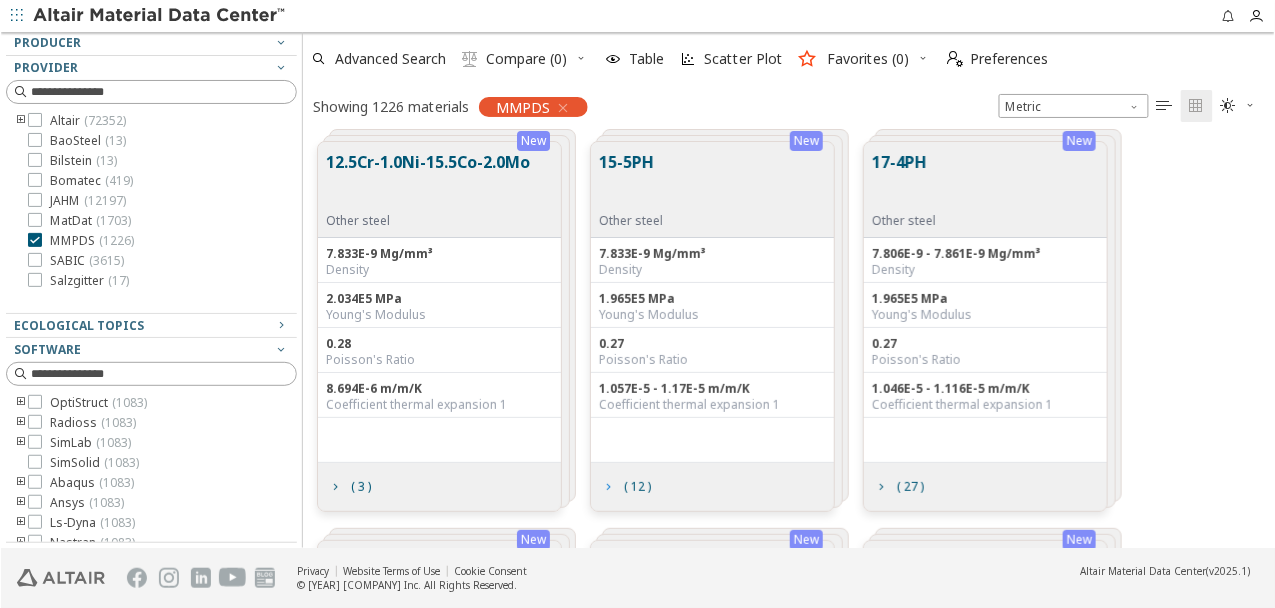 click on "( 12 )" at bounding box center [636, 487] 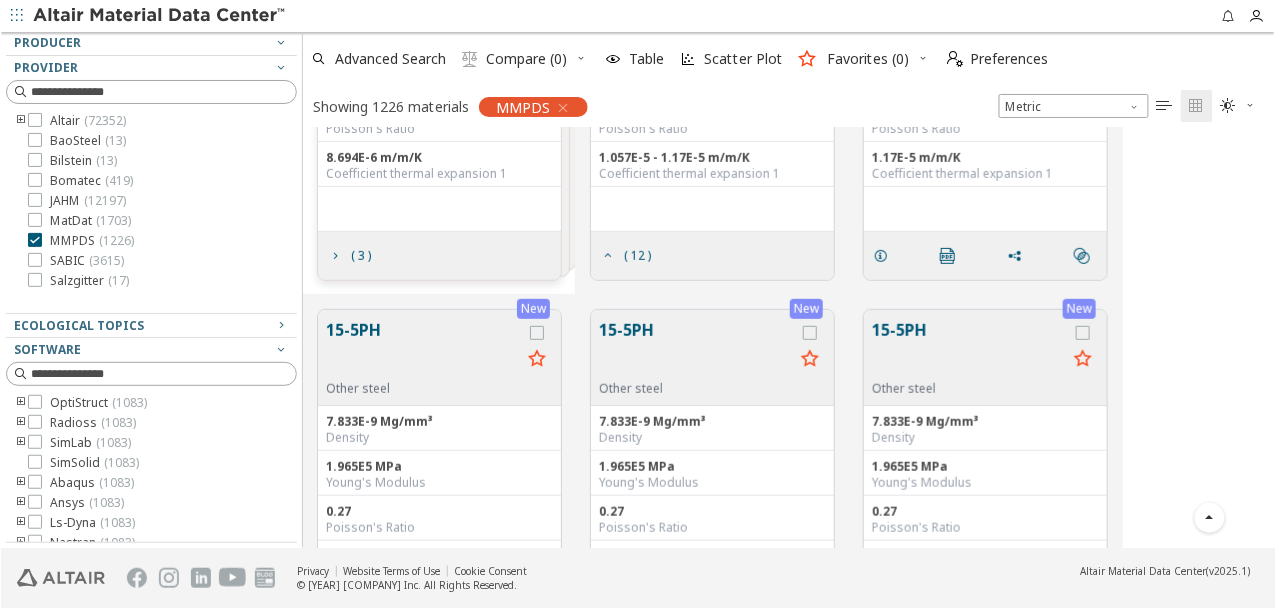 scroll, scrollTop: 232, scrollLeft: 0, axis: vertical 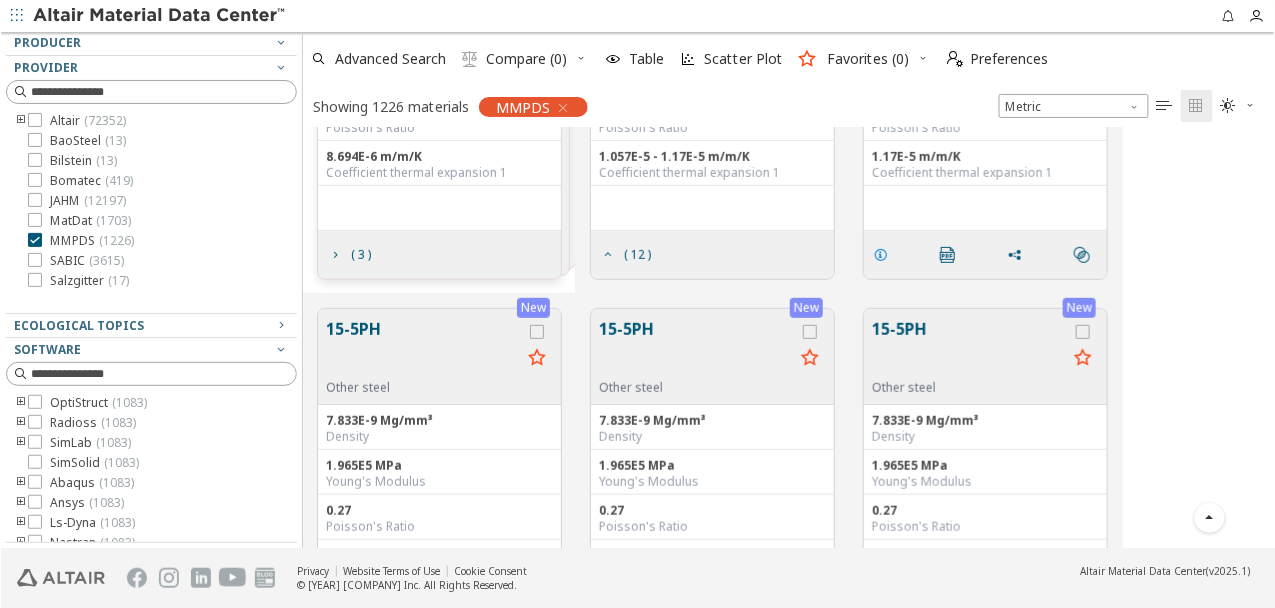 click at bounding box center (880, 255) 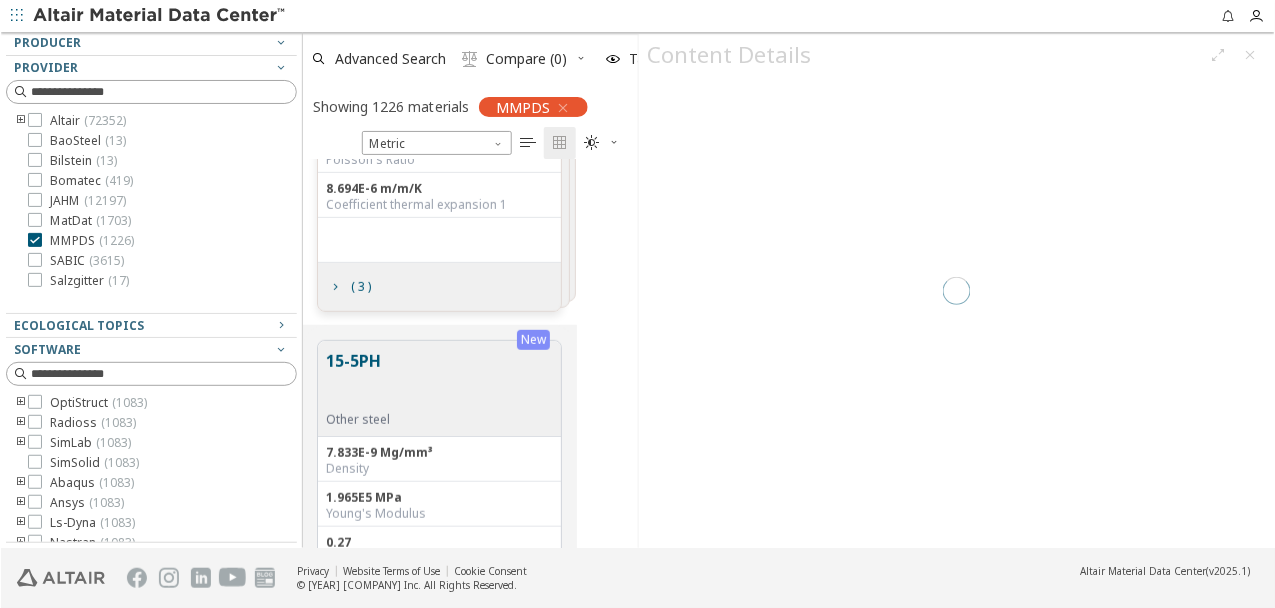scroll, scrollTop: 2, scrollLeft: 1, axis: both 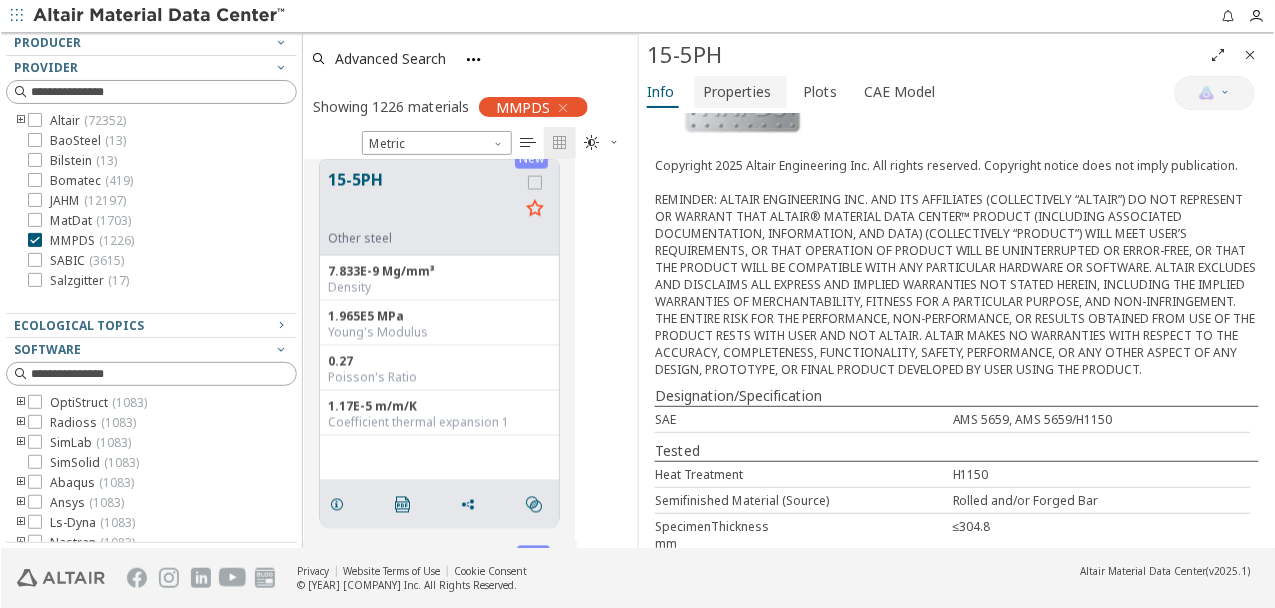 click on "Properties" at bounding box center (736, 92) 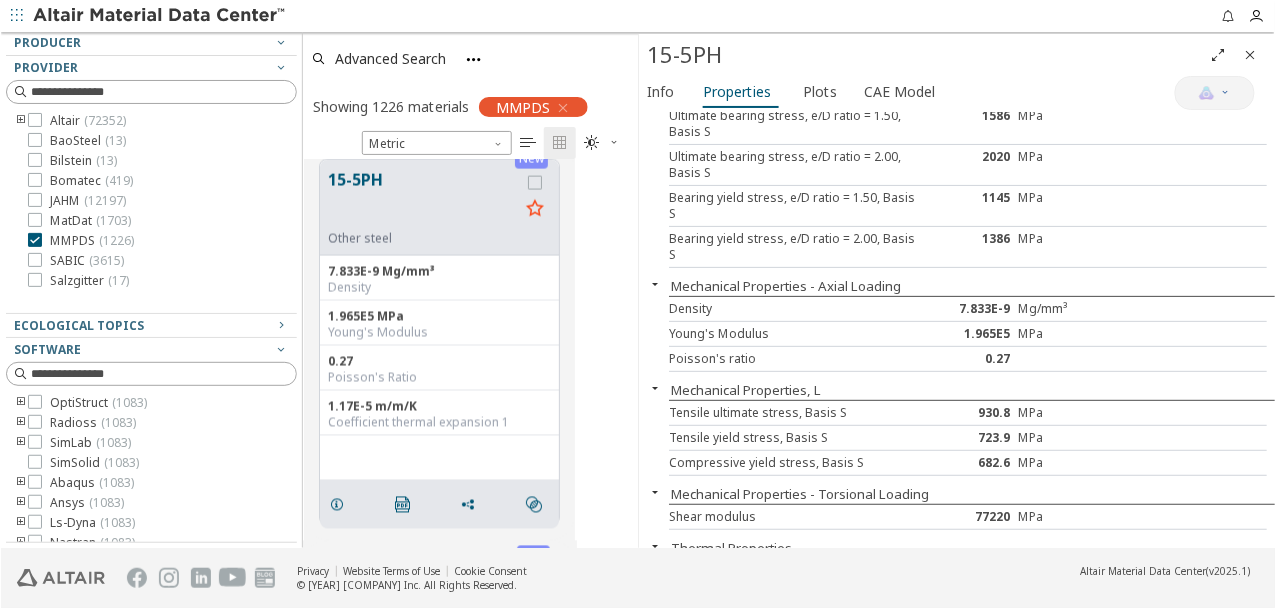 scroll, scrollTop: 87, scrollLeft: 0, axis: vertical 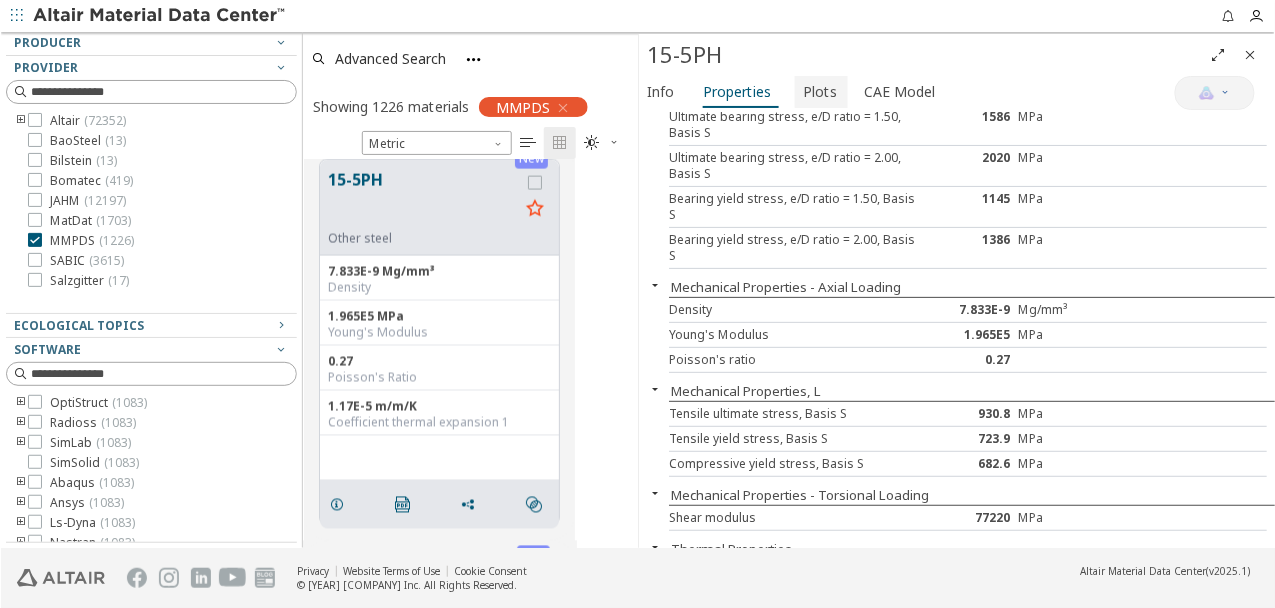 click on "Plots" at bounding box center [819, 92] 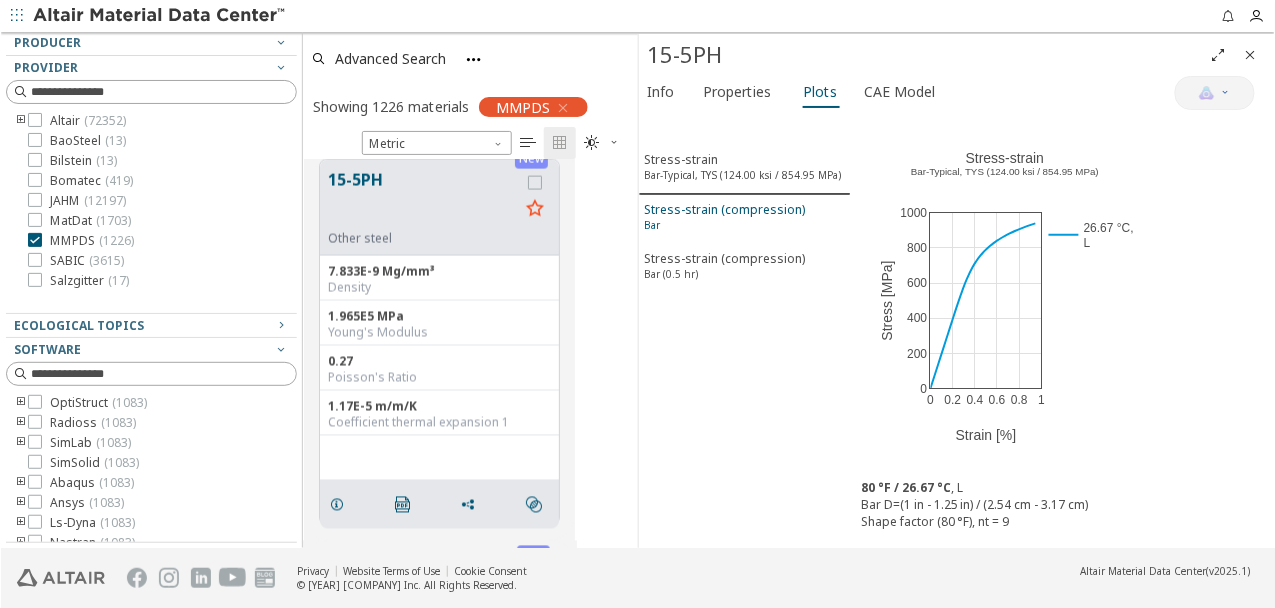 click on "Stress-strain (compression) Bar" at bounding box center (723, 219) 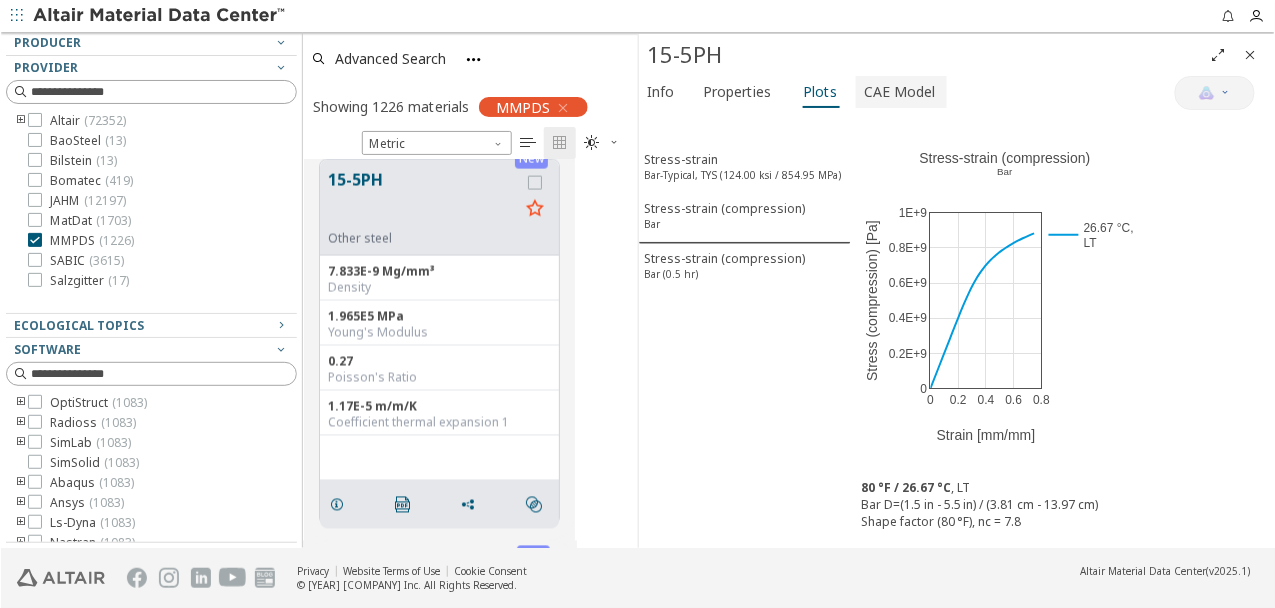 click on "CAE Model" at bounding box center [898, 92] 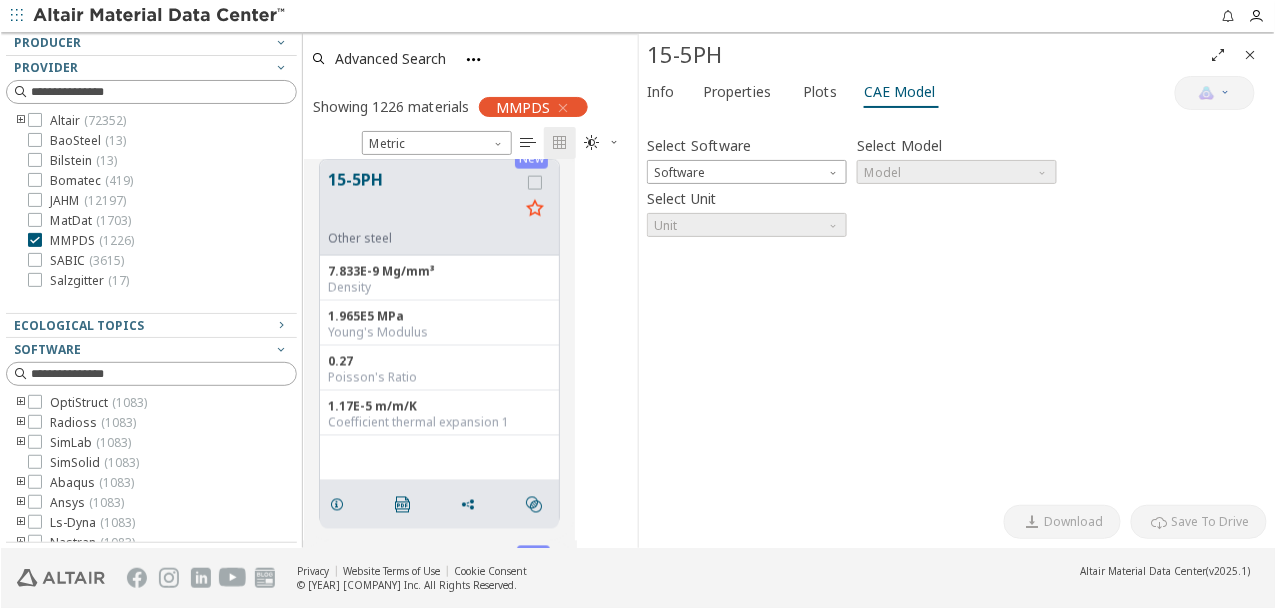 click at bounding box center [562, 108] 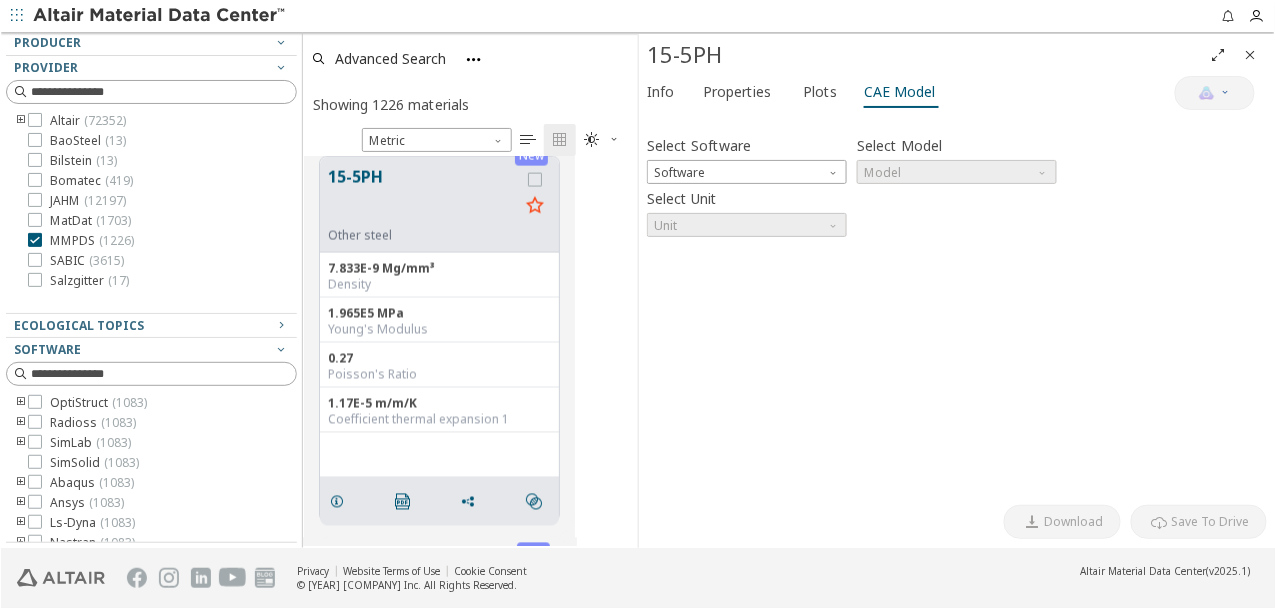 scroll, scrollTop: 2, scrollLeft: 1, axis: both 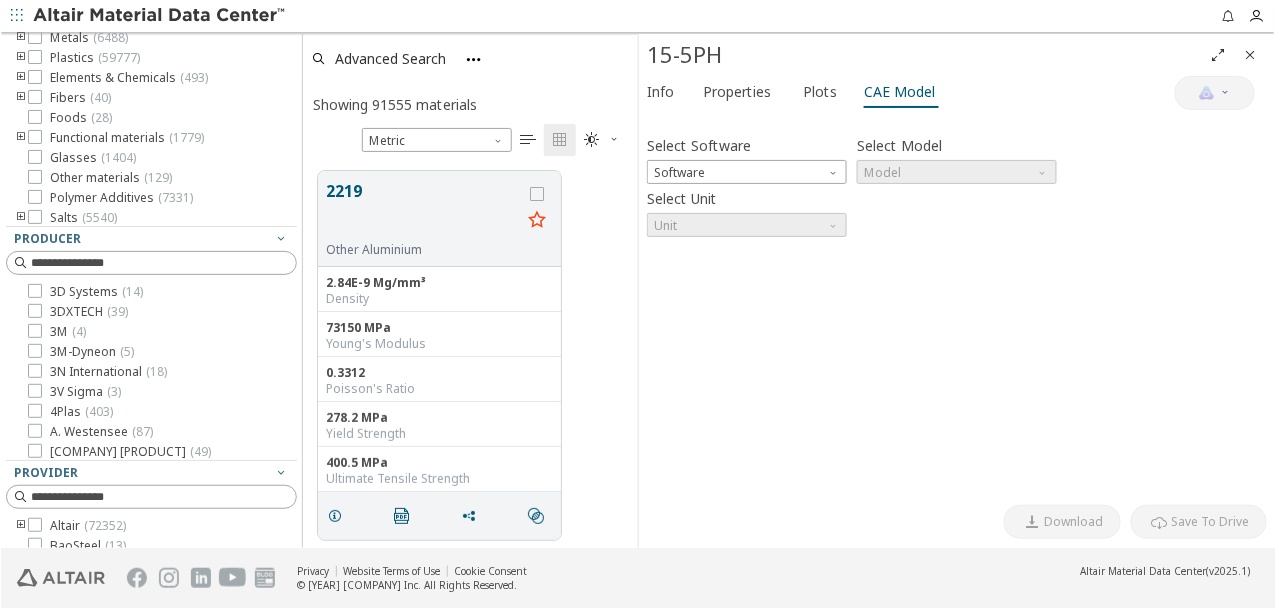 click at bounding box center [1250, 55] 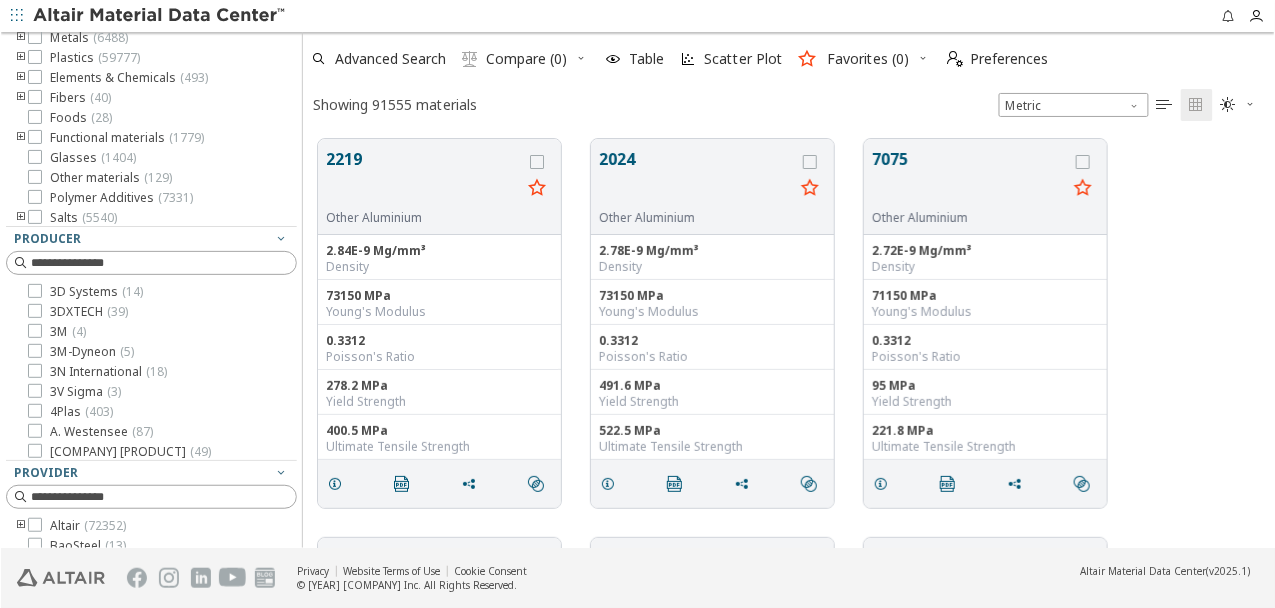 scroll, scrollTop: 425, scrollLeft: 973, axis: both 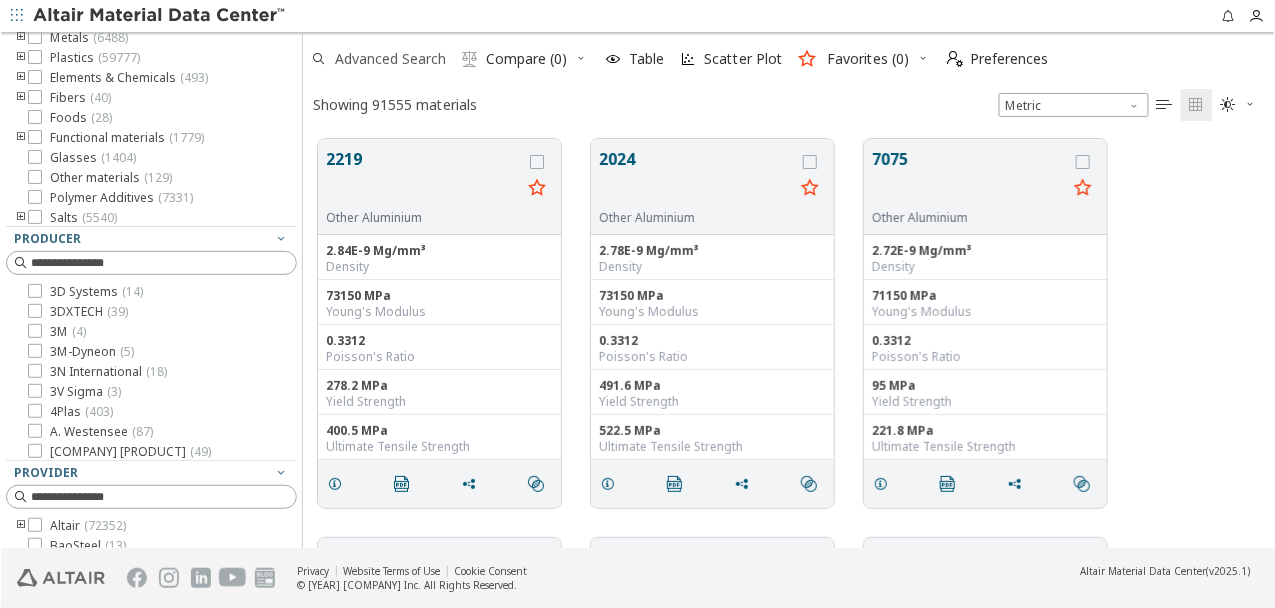 click on "Advanced Search" at bounding box center (389, 59) 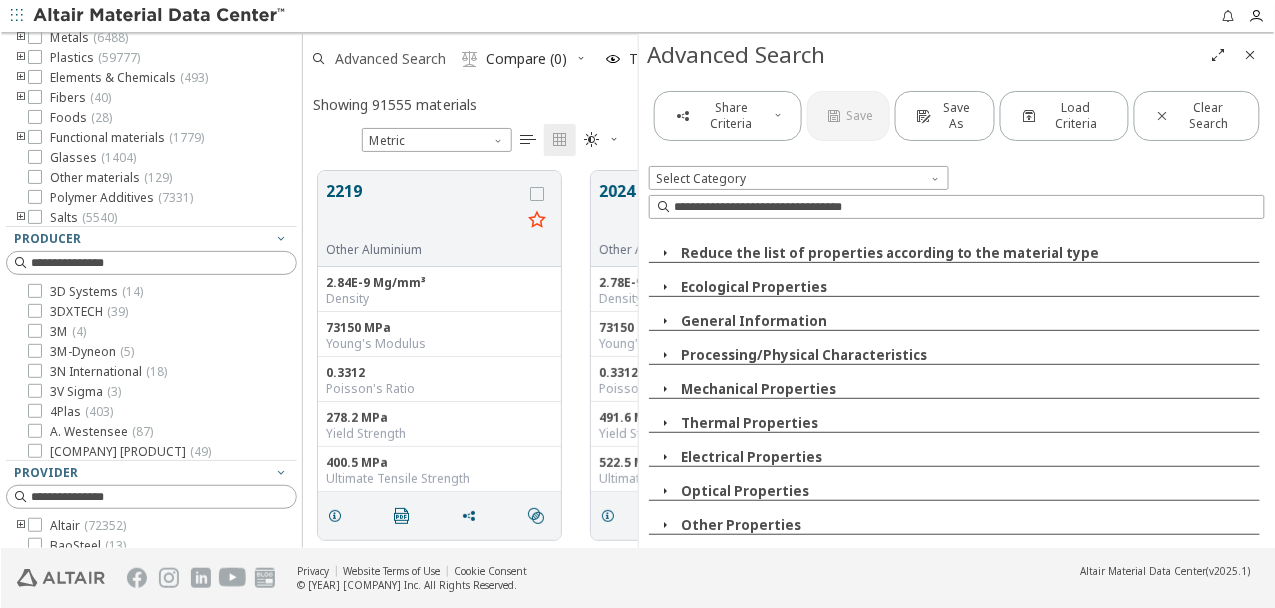 scroll, scrollTop: 393, scrollLeft: 336, axis: both 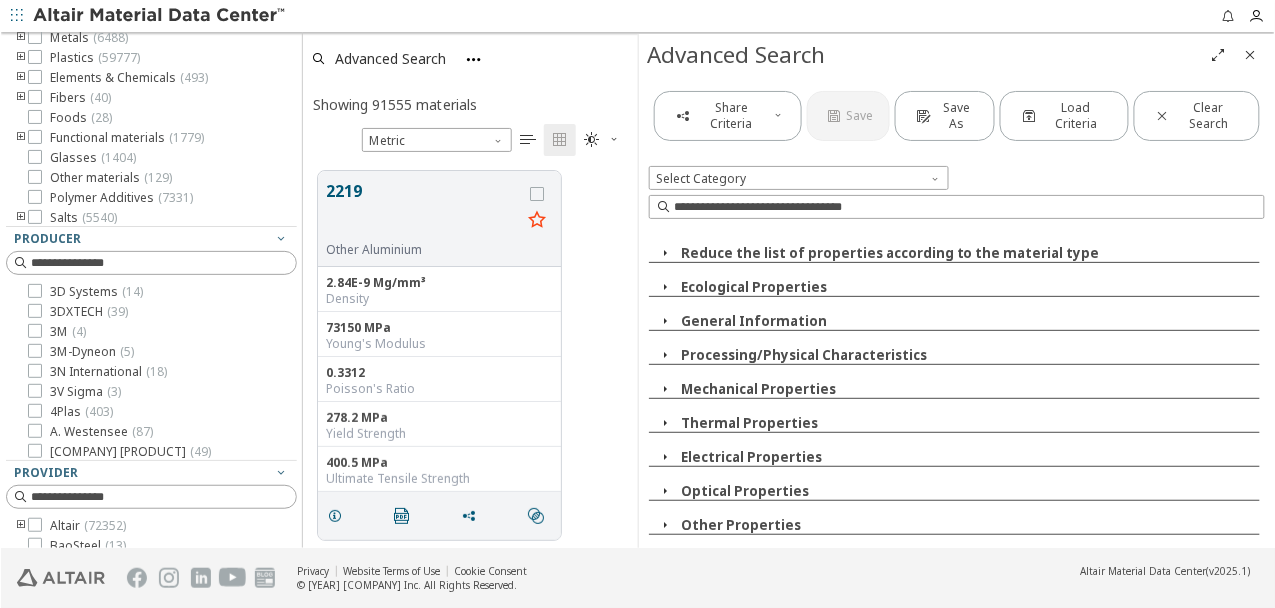 click at bounding box center (664, 389) 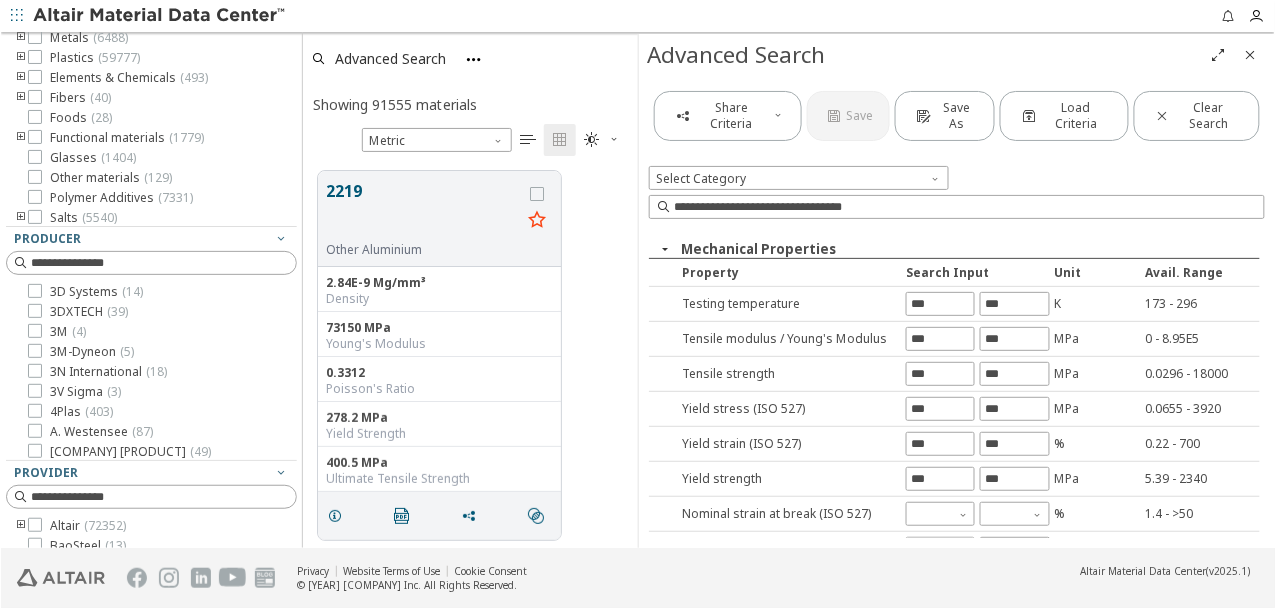 scroll, scrollTop: 144, scrollLeft: 0, axis: vertical 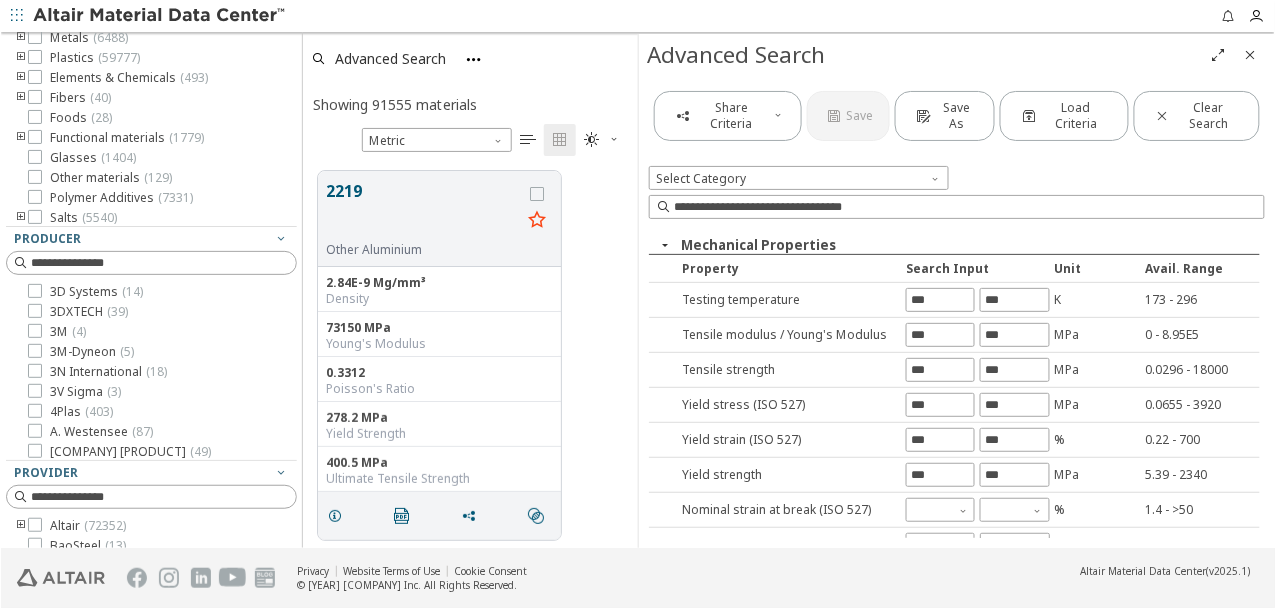 click at bounding box center [664, 245] 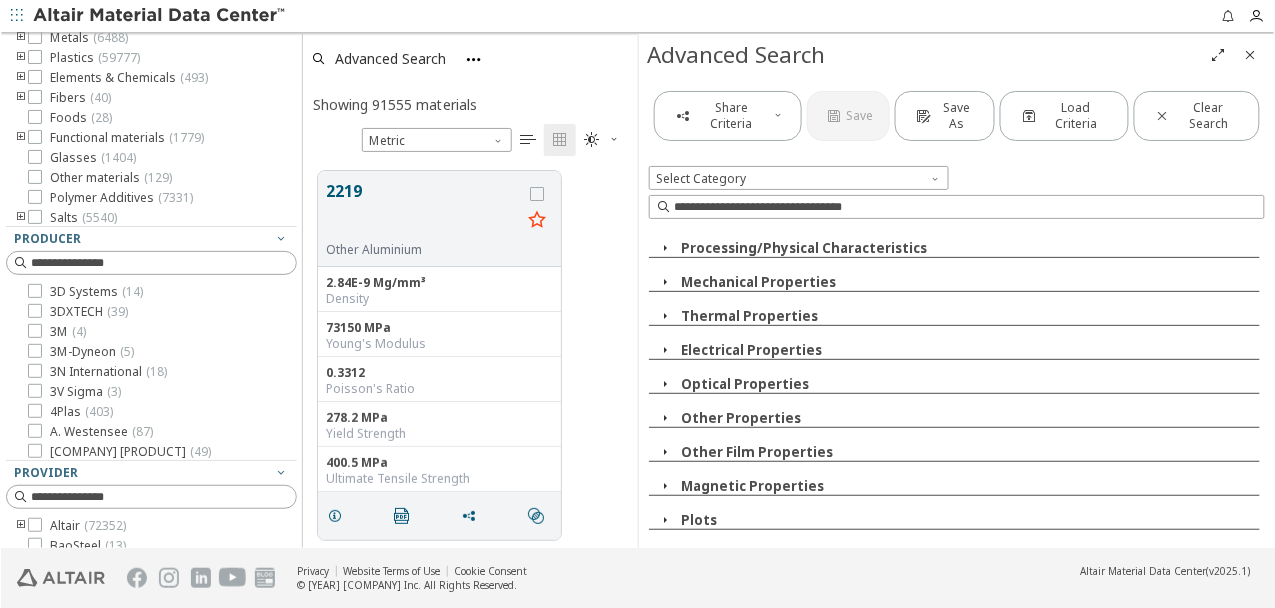 click at bounding box center [664, 554] 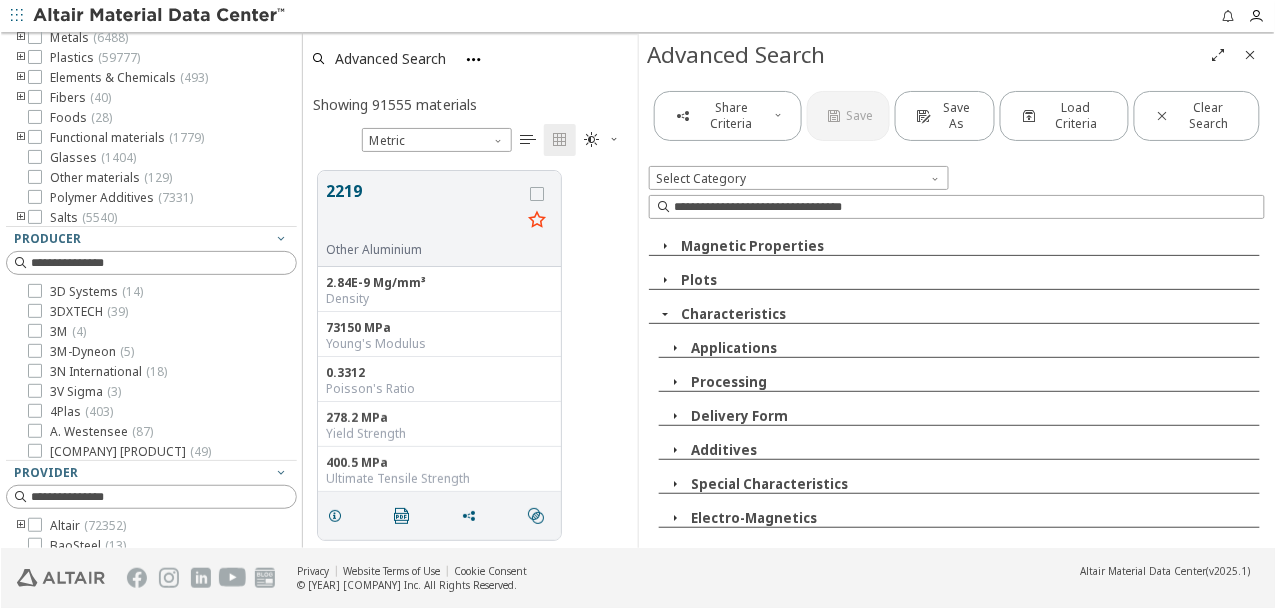 scroll, scrollTop: 346, scrollLeft: 0, axis: vertical 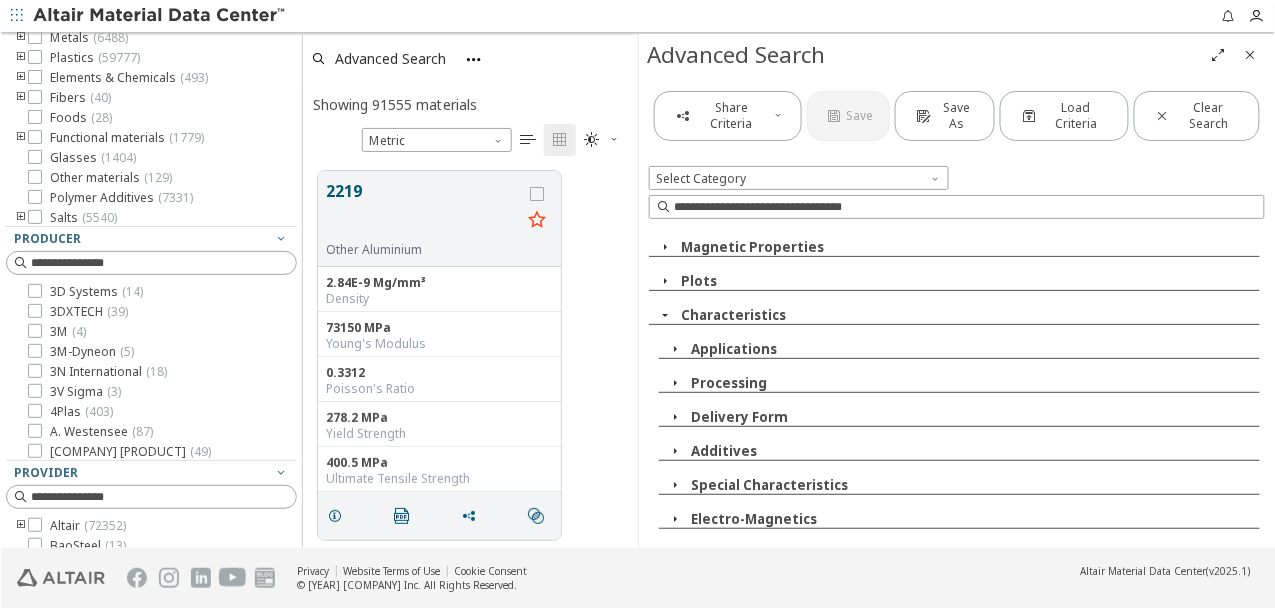 click at bounding box center [674, 349] 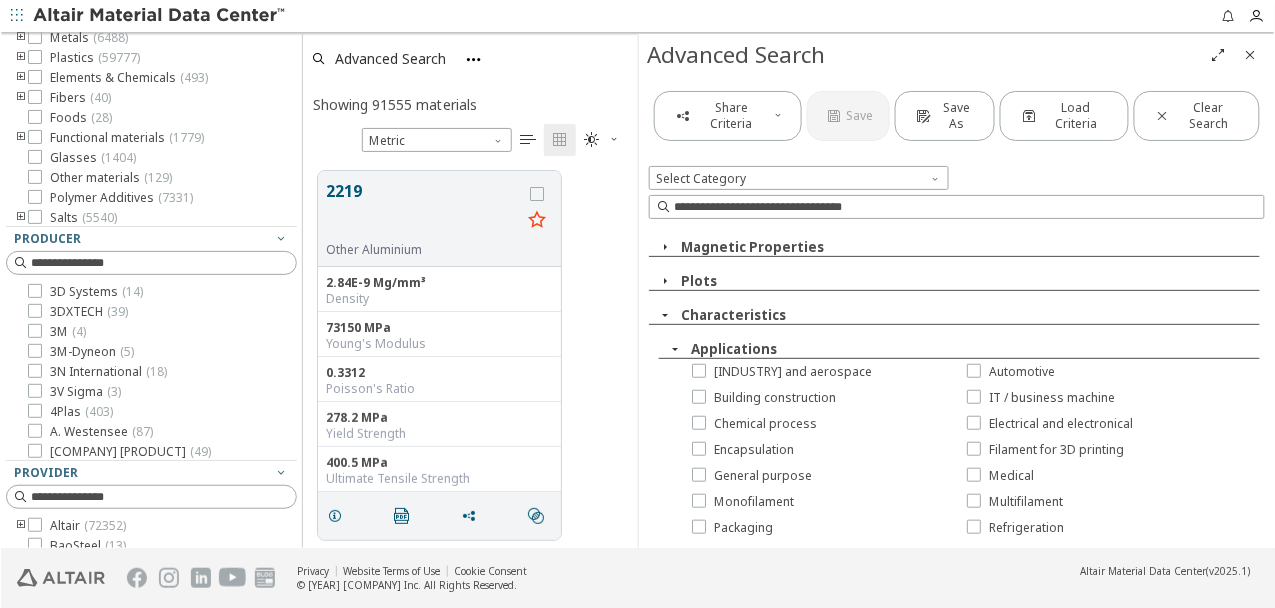 click at bounding box center [674, 349] 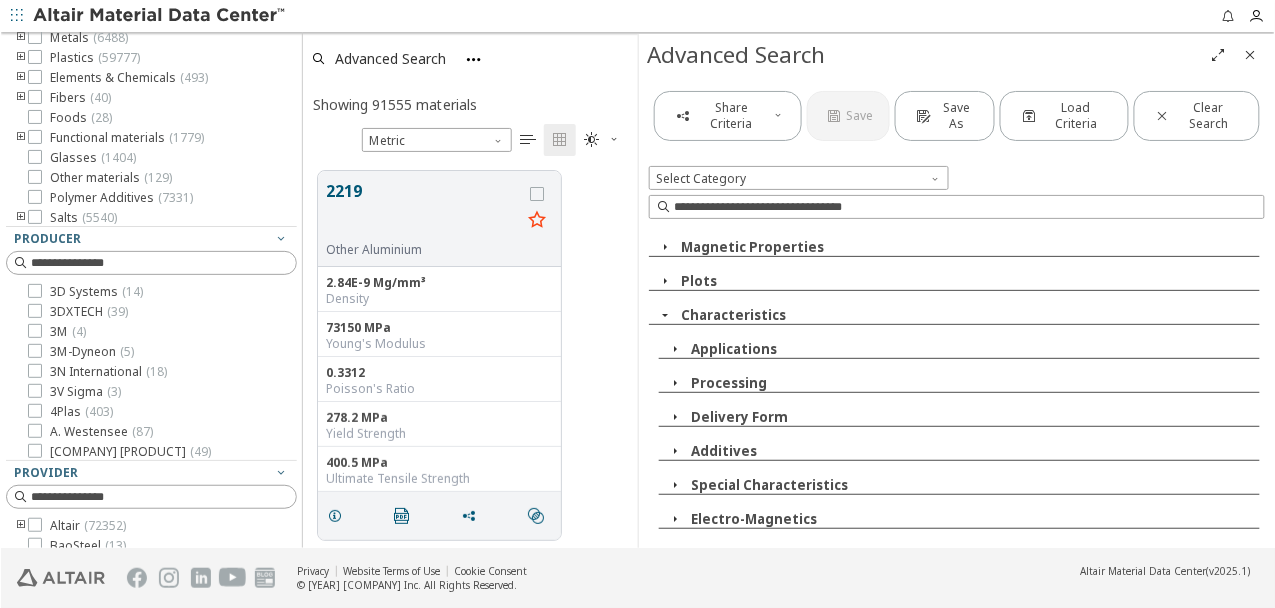 click at bounding box center [674, 417] 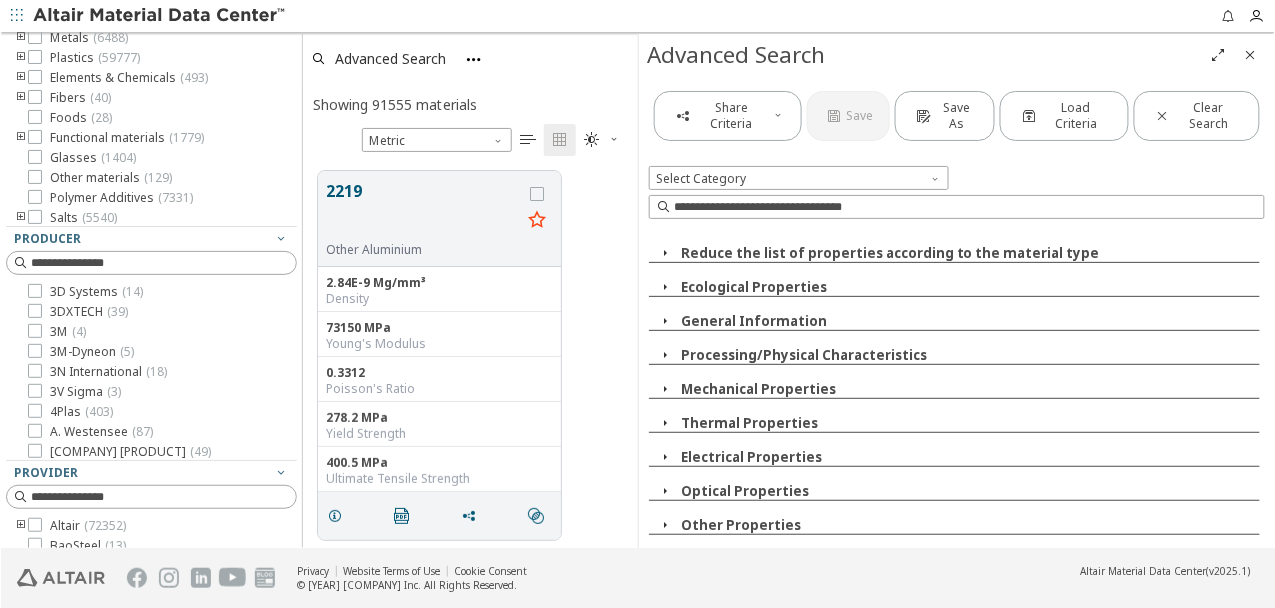 scroll, scrollTop: 0, scrollLeft: 0, axis: both 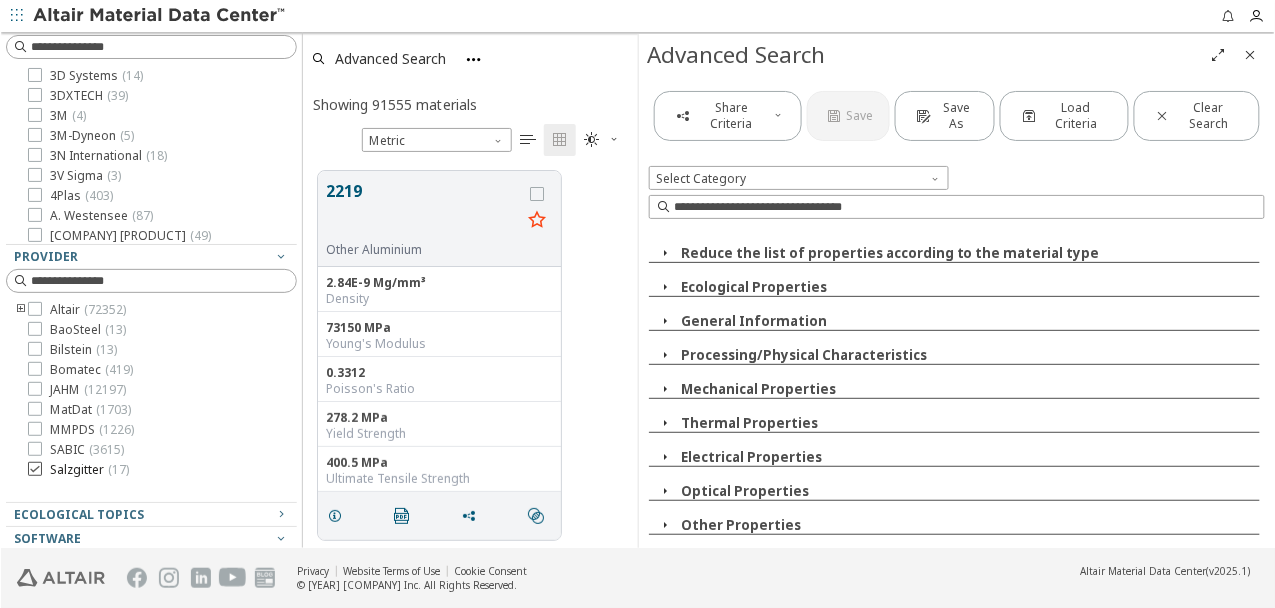 click at bounding box center (34, 469) 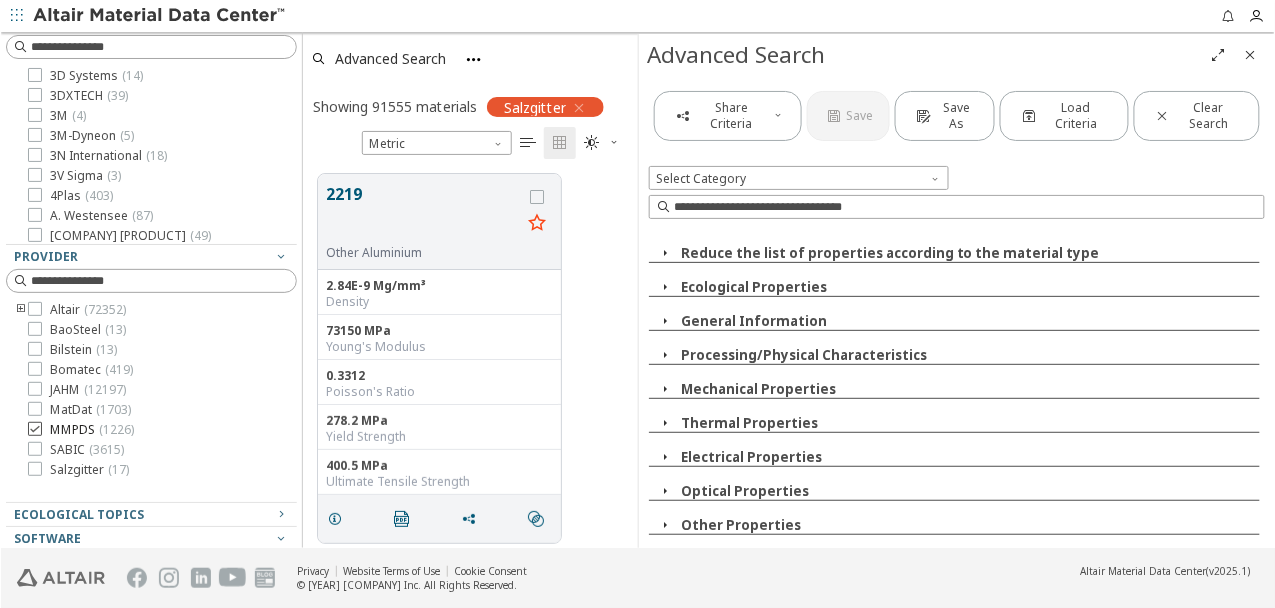 scroll, scrollTop: 390, scrollLeft: 336, axis: both 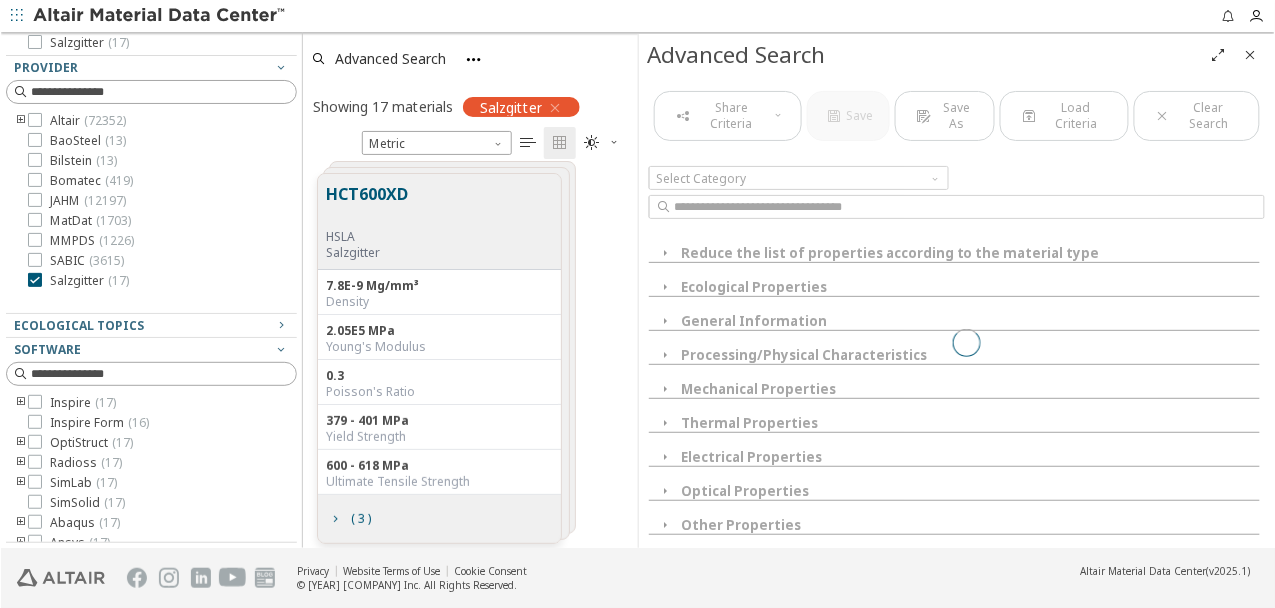 click at bounding box center (1250, 55) 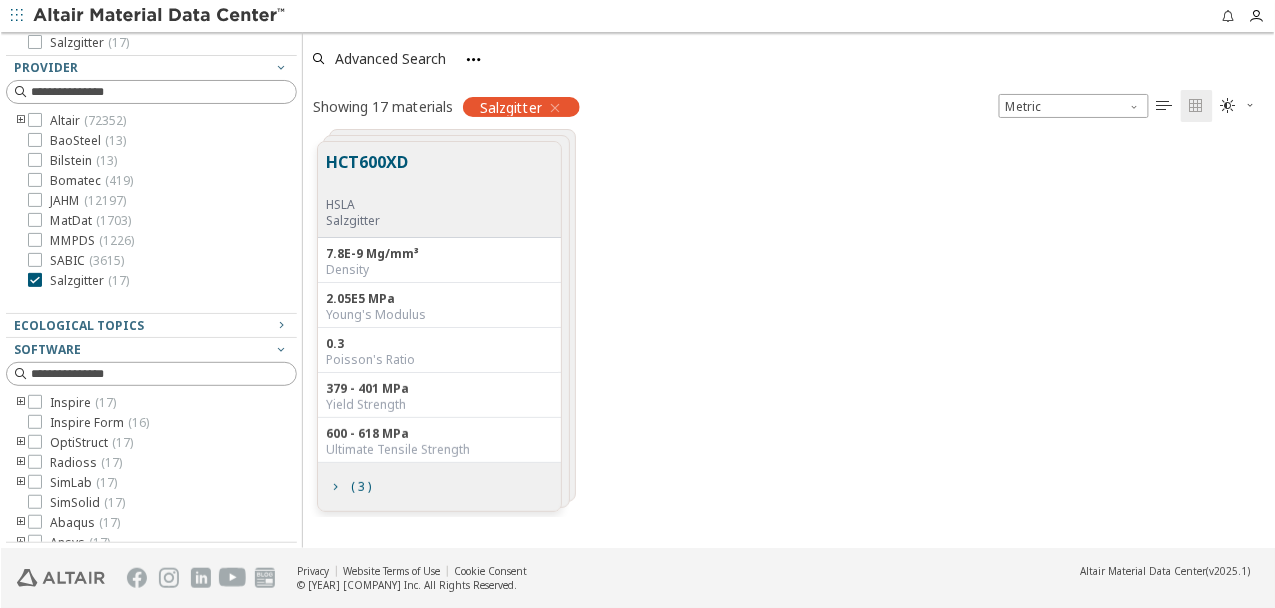 scroll, scrollTop: 2, scrollLeft: 2, axis: both 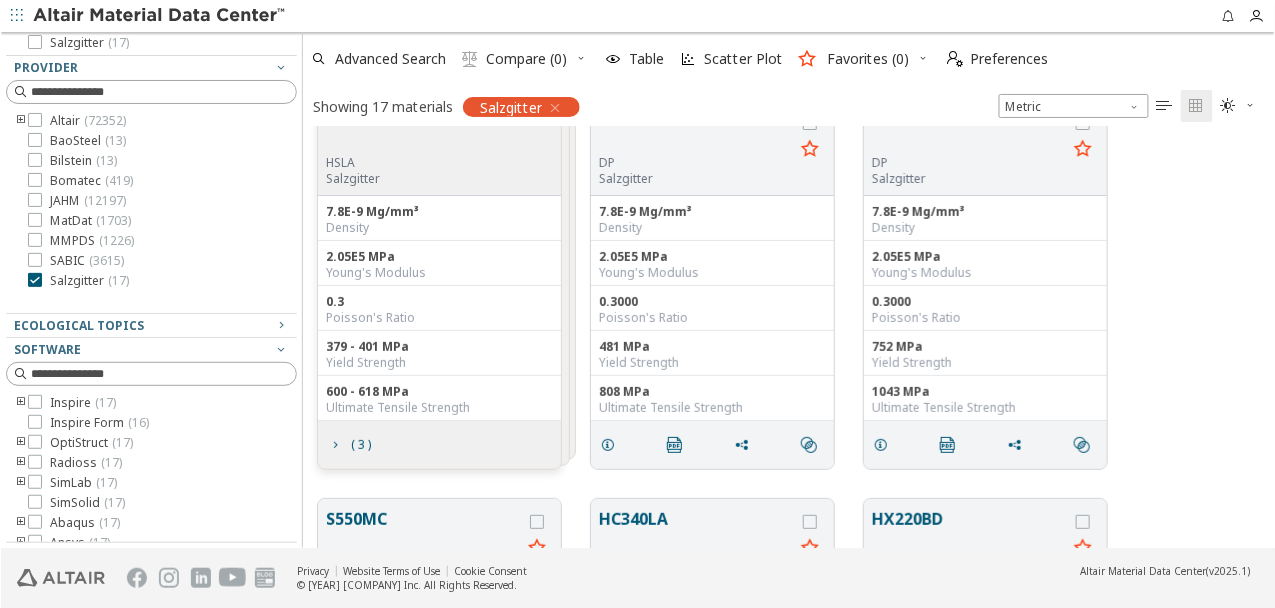 click on "HCT600XD HSLA Salzgitter 7.8E-9 Mg/mm³ Density 2.05E5 MPa Young's Modulus 0.3 Poisson's Ratio 379 - 401 MPa Yield Strength 600 - 618 MPa Ultimate Tensile Strength ( 3 ) HCT780XD DP Salzgitter 7.8E-9 Mg/mm³ Density 2.05E5 MPa Young's Modulus 0.3000 Poisson's Ratio 481 MPa Yield Strength 808 MPa Ultimate Tensile Strength   HCT980XD DP Salzgitter 7.8E-9 Mg/mm³ Density 2.05E5 MPa Young's Modulus 0.3000 Poisson's Ratio 752 MPa Yield Strength 1043 MPa Ultimate Tensile Strength   S550MC Low-Alloyed Salzgitter 7.8E-9 Mg/mm³ Density 2.05E5 MPa Young's Modulus 0.3000 Poisson's Ratio 589 MPa Yield Strength 655 MPa Ultimate Tensile Strength   HC340LA Low-Alloyed Salzgitter 7.8E-9 Mg/mm³ Density 2.05E5 MPa Young's Modulus 0.3000 Poisson's Ratio 354 MPa Yield Strength 432 MPa Ultimate Tensile Strength   HX220BD Low-Alloyed Salzgitter 7.8E-9 Mg/mm³ Density 2.05E5 MPa Young's Modulus 0.3000 Poisson's Ratio 247 MPa Yield Strength 350 MPa Ultimate Tensile Strength " at bounding box center (788, 338) 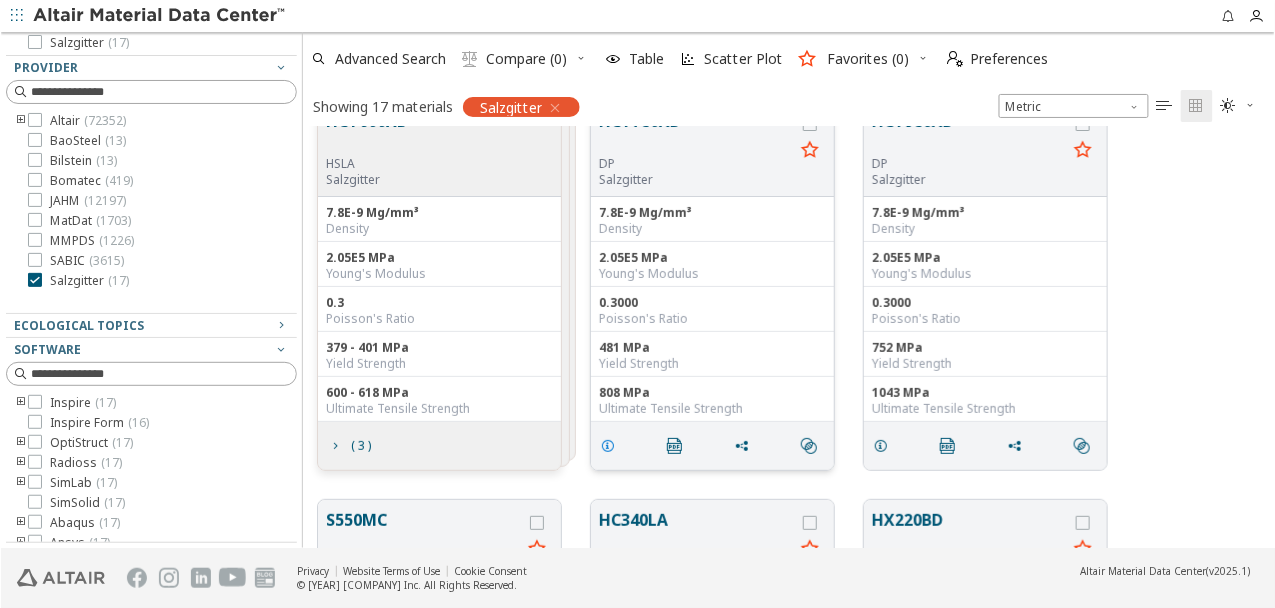 scroll, scrollTop: 0, scrollLeft: 0, axis: both 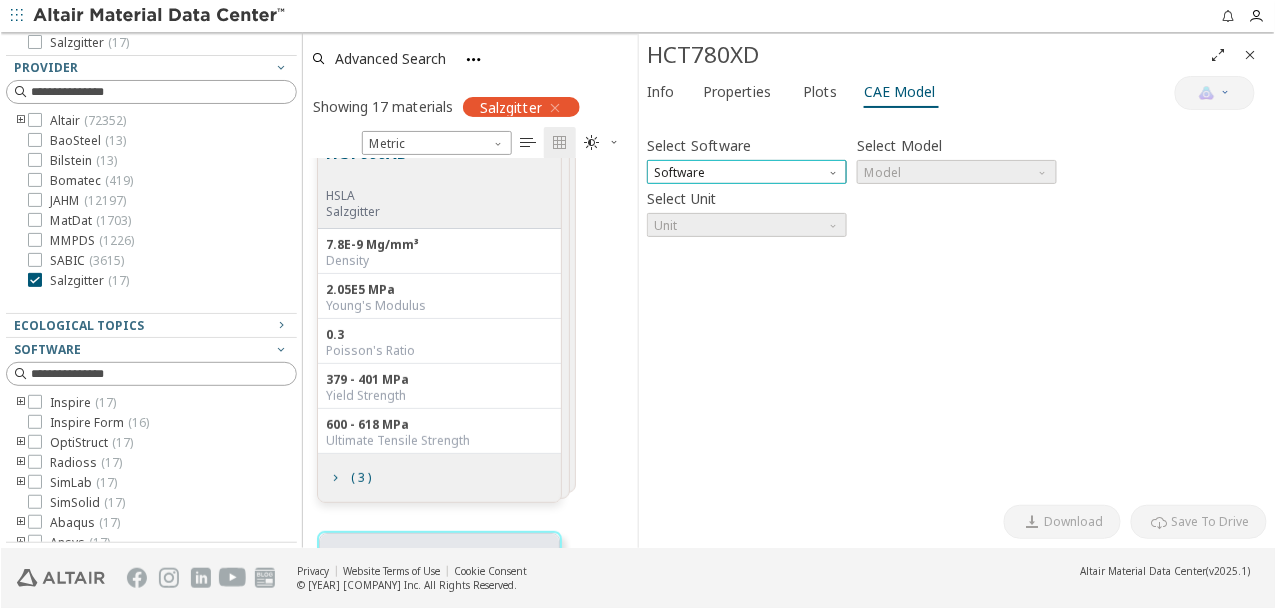 click on "Software" at bounding box center [746, 172] 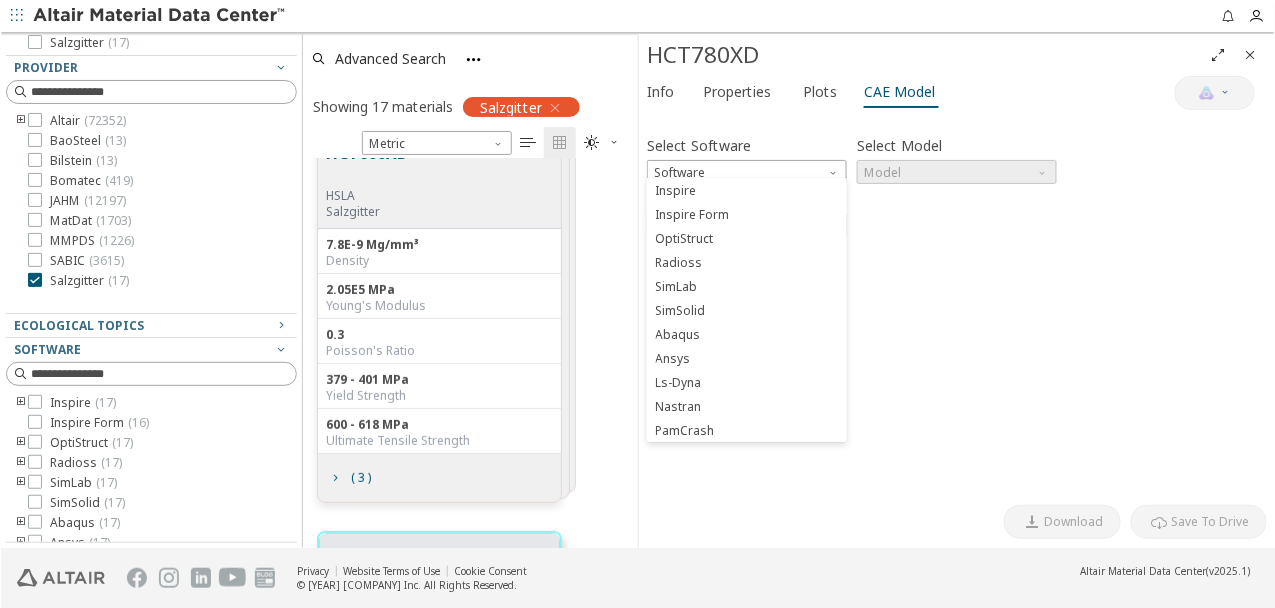 click on "Select Software Software" at bounding box center (746, 157) 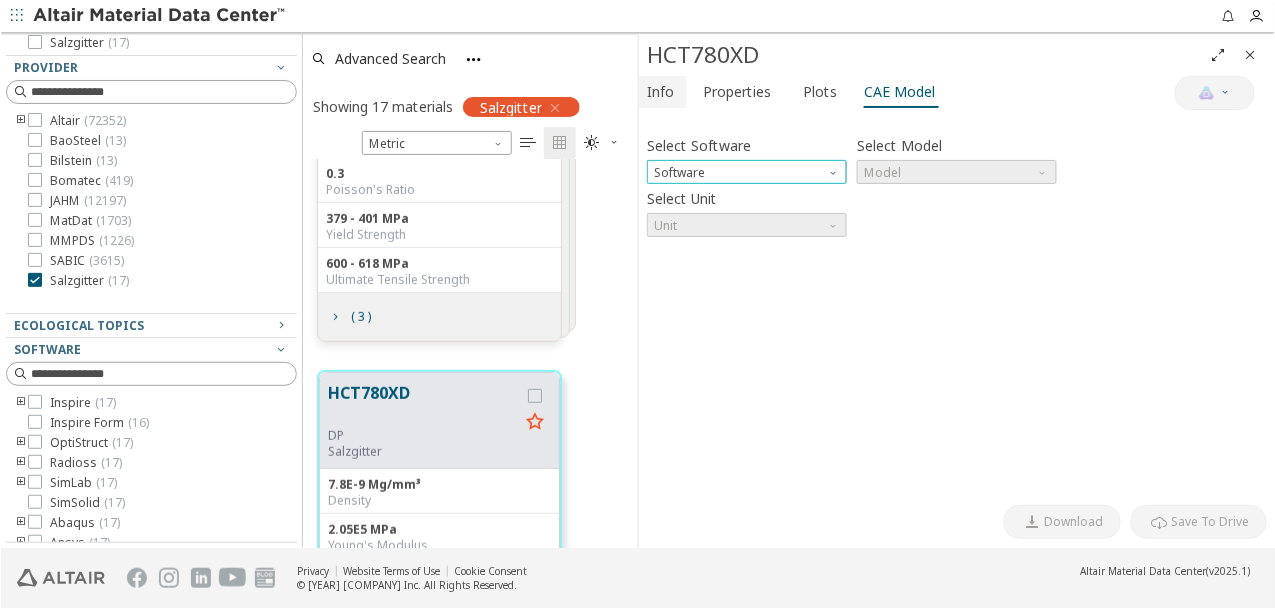 scroll, scrollTop: 210, scrollLeft: 0, axis: vertical 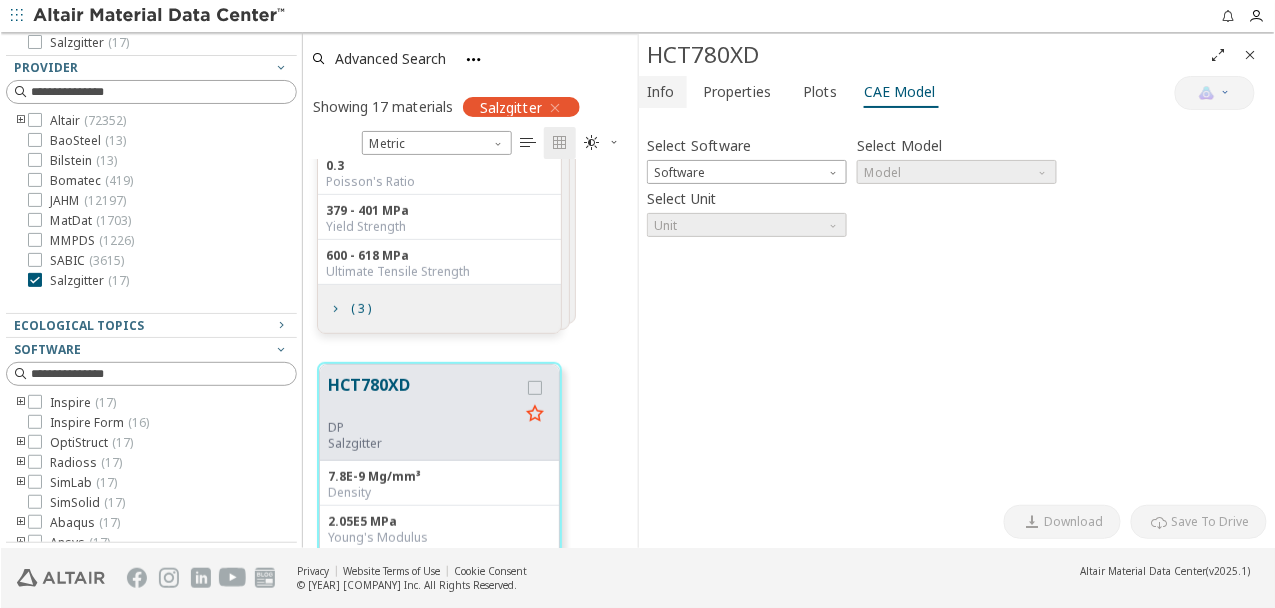 click on "Info" at bounding box center [659, 92] 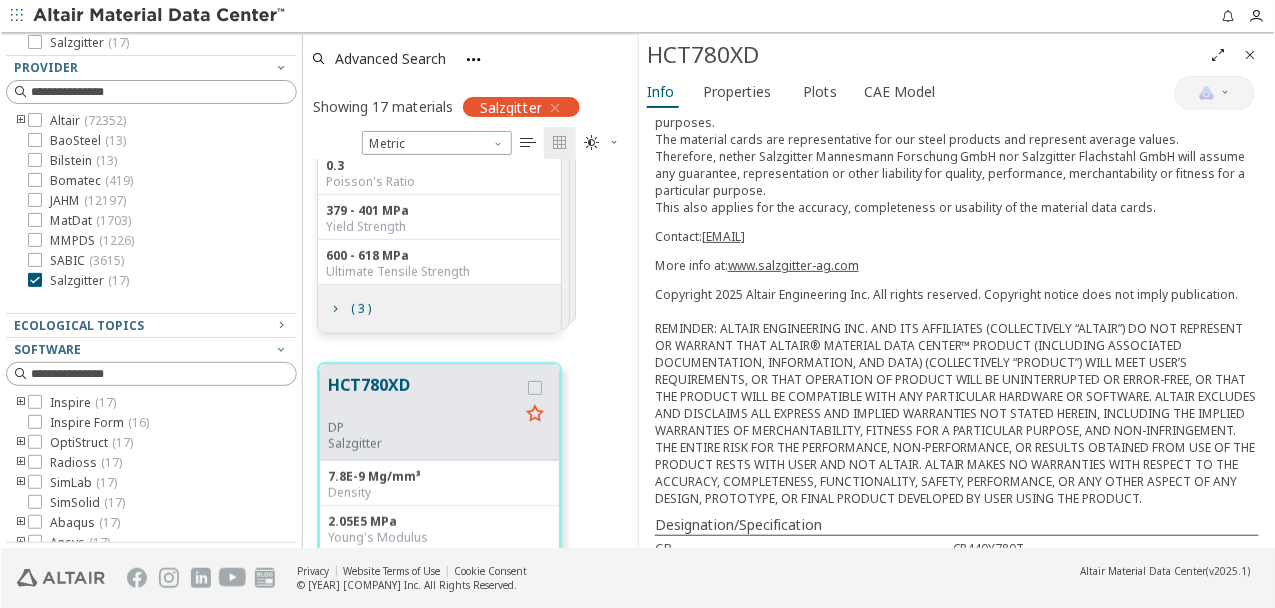 scroll, scrollTop: 358, scrollLeft: 0, axis: vertical 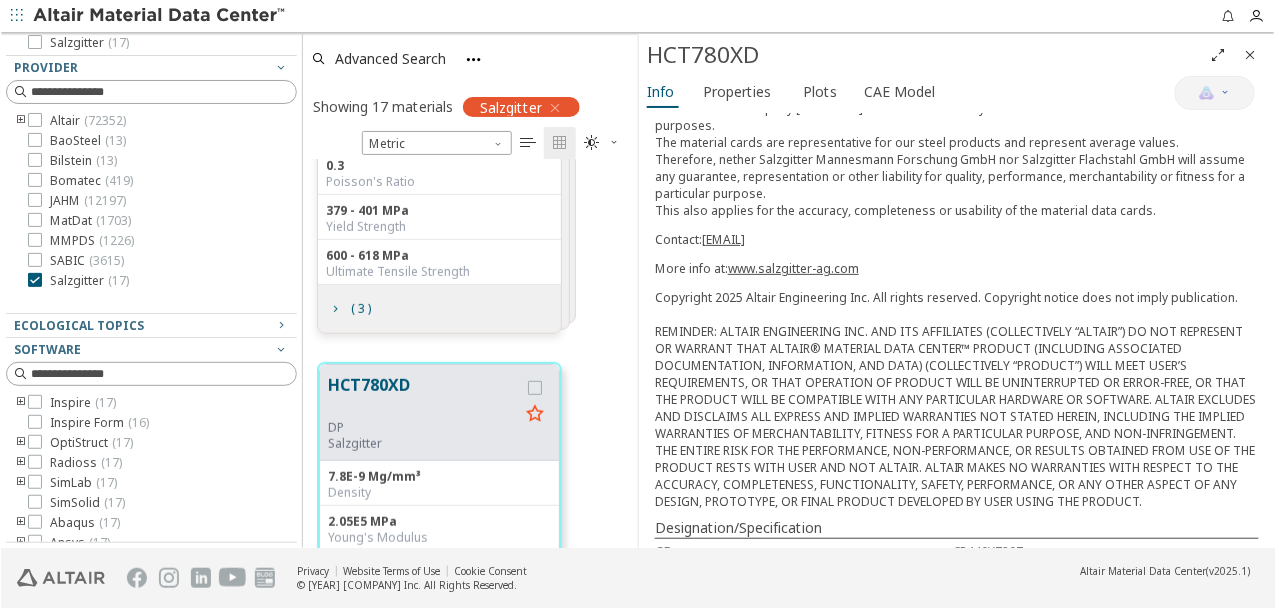 click at bounding box center (554, 108) 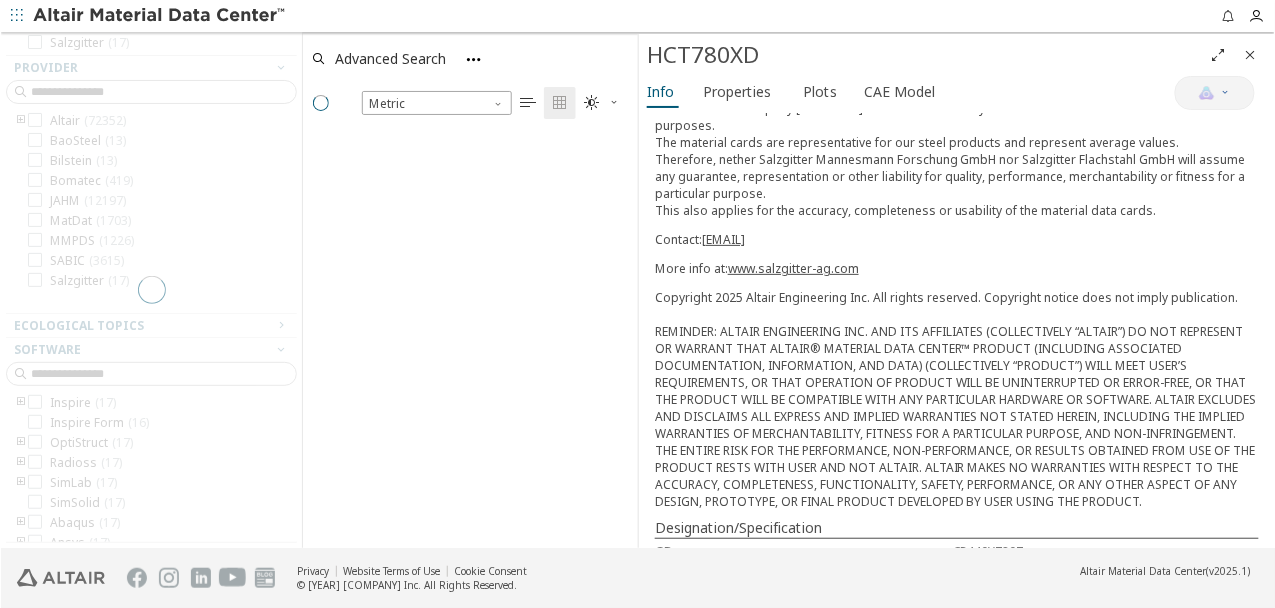 scroll, scrollTop: 2, scrollLeft: 1, axis: both 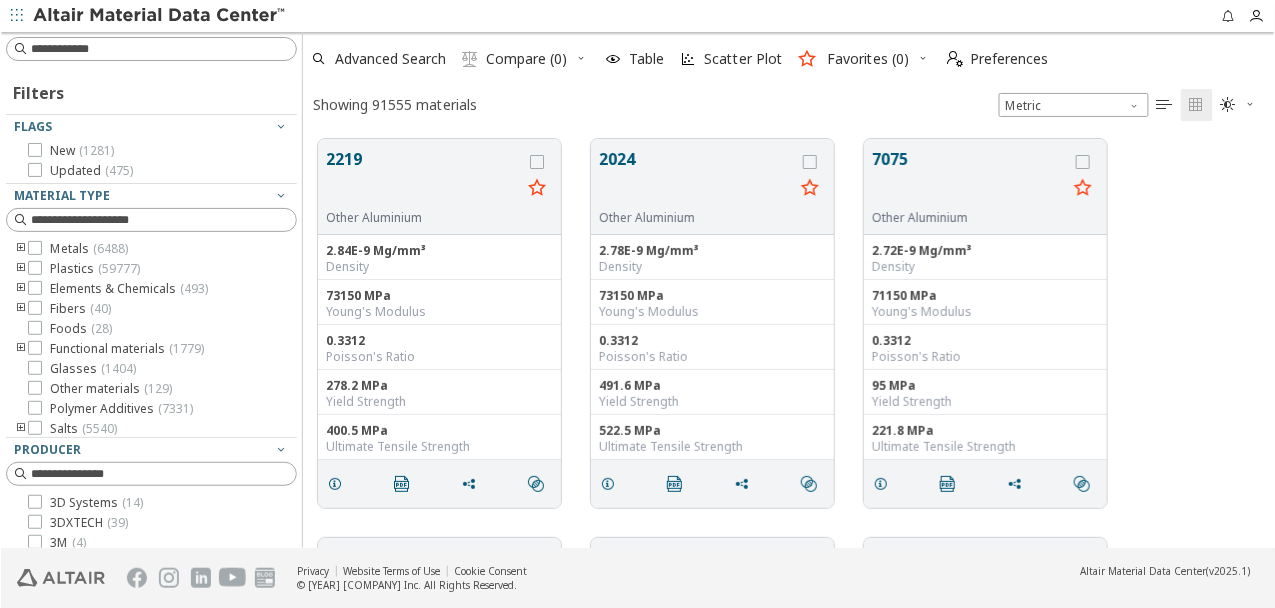 click at bounding box center (20, 269) 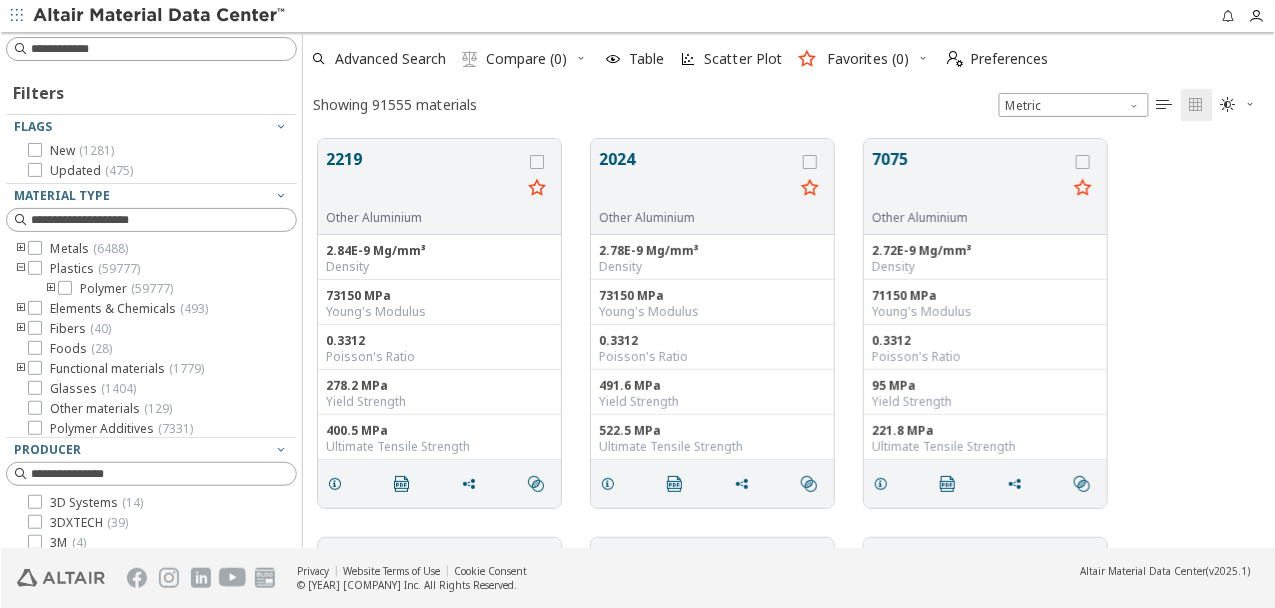 click at bounding box center (50, 289) 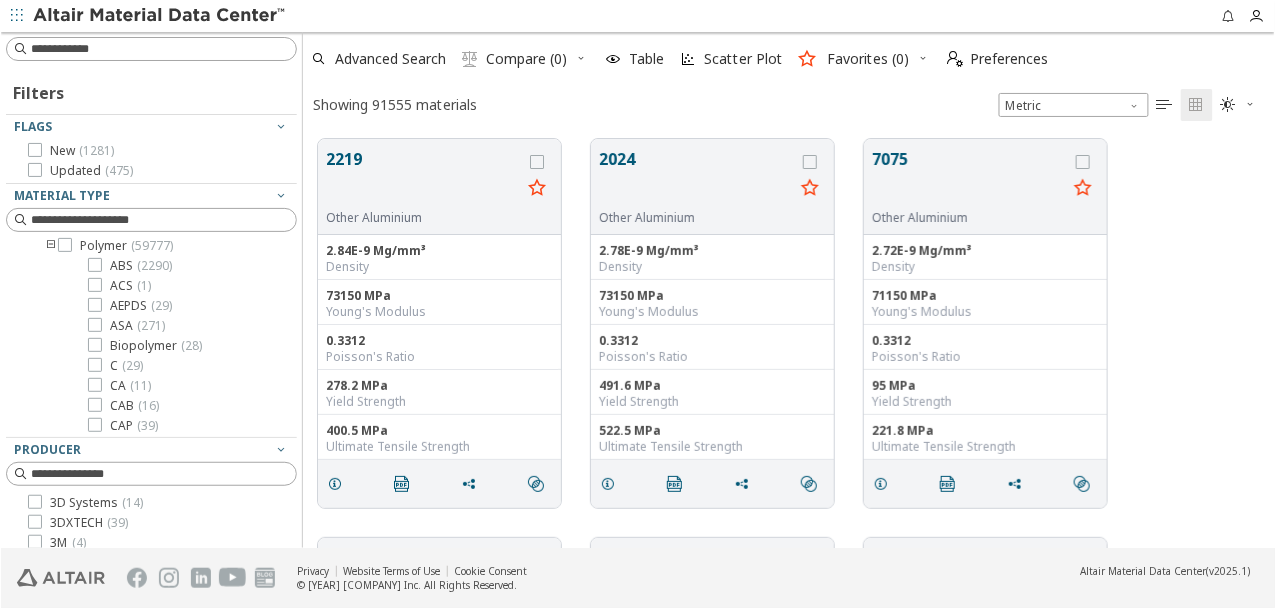 scroll, scrollTop: 14, scrollLeft: 0, axis: vertical 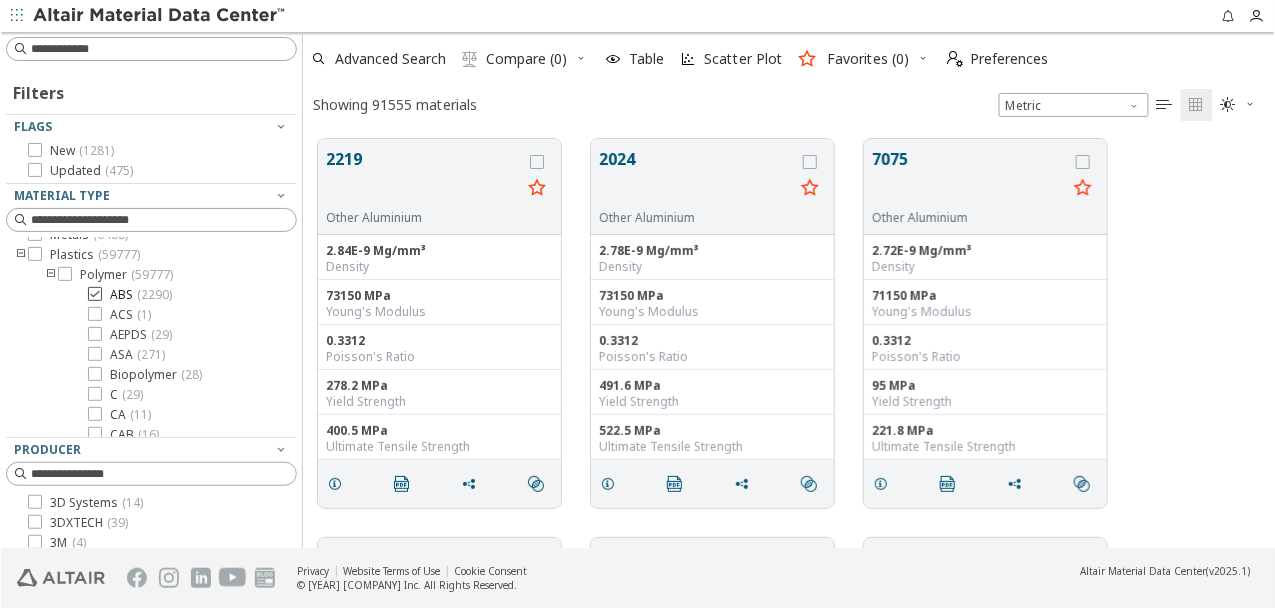 click at bounding box center [94, 294] 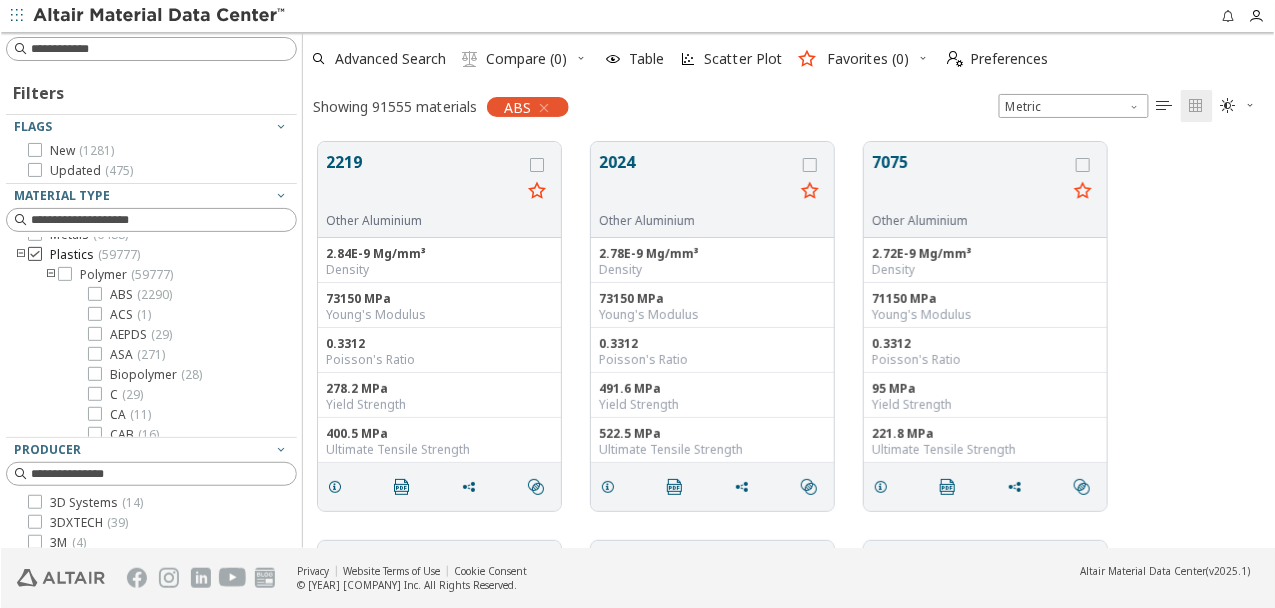 scroll, scrollTop: 422, scrollLeft: 973, axis: both 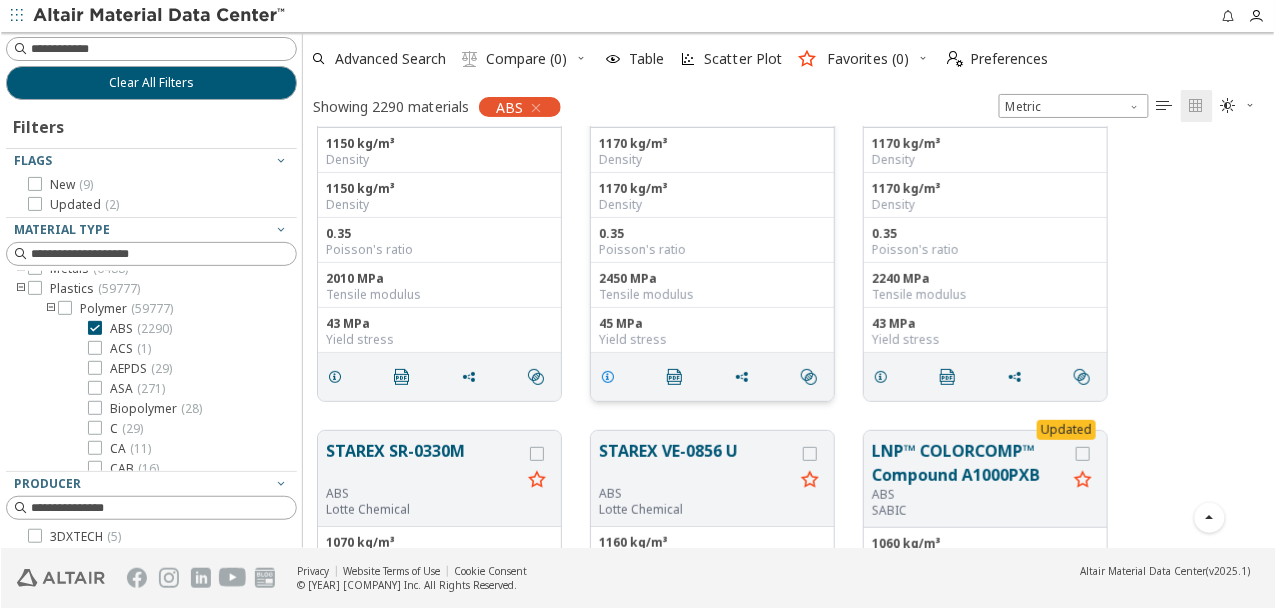 click at bounding box center (607, 377) 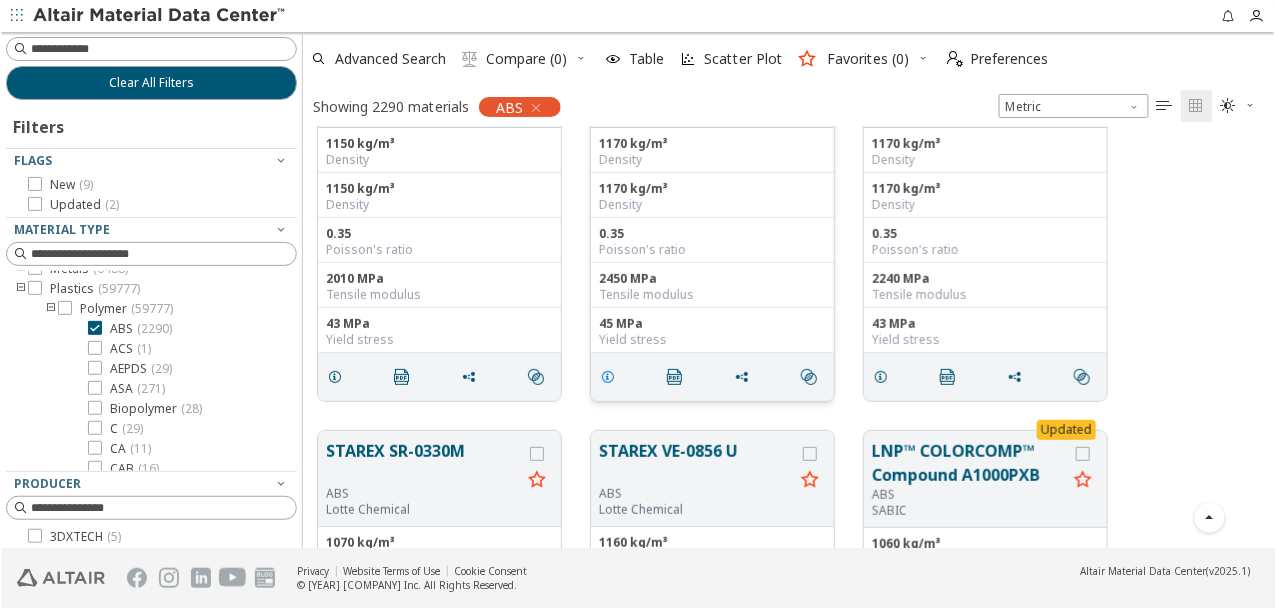 scroll, scrollTop: 2, scrollLeft: 1, axis: both 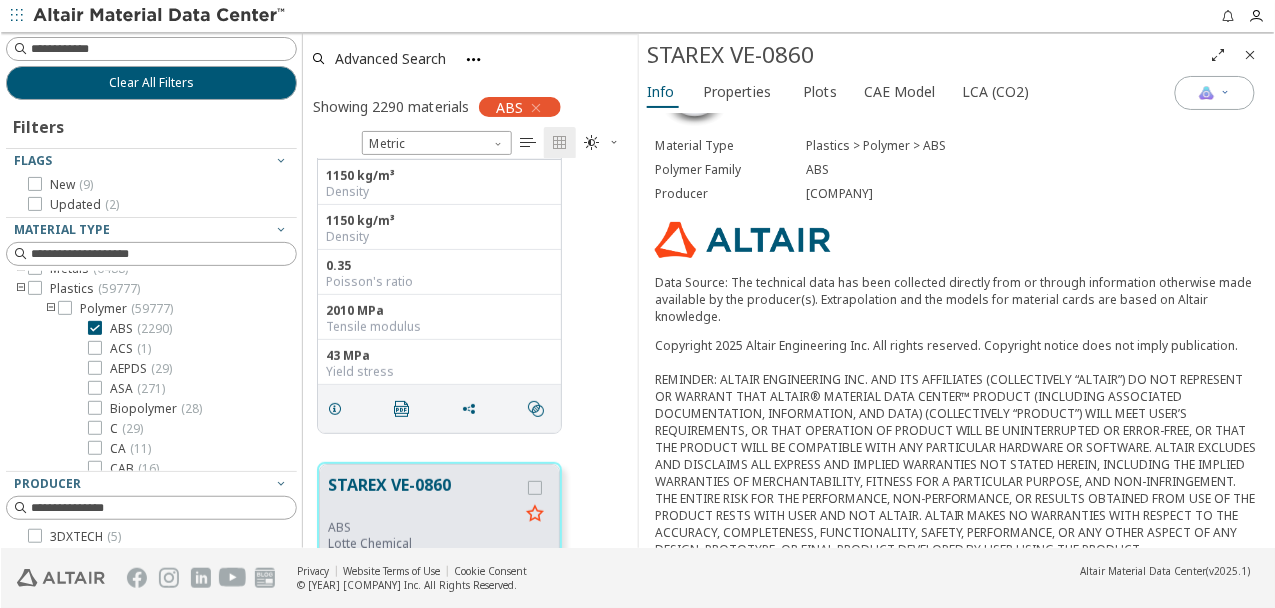 drag, startPoint x: 806, startPoint y: 190, endPoint x: 936, endPoint y: 244, distance: 140.76932 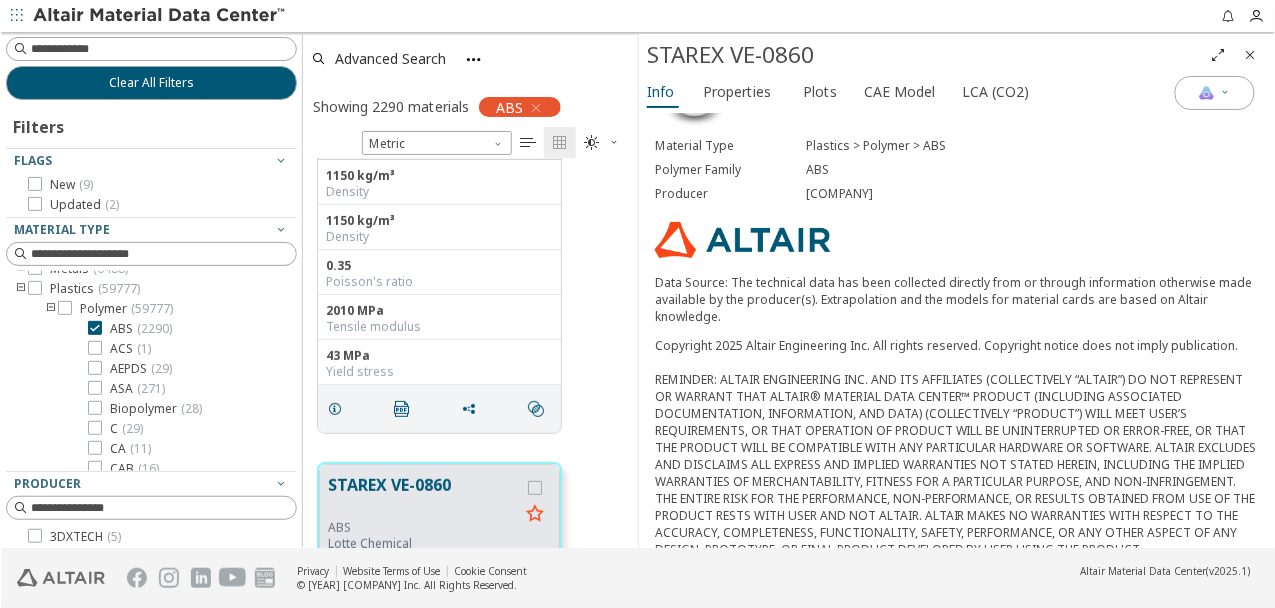 click on "[COMPANY]" at bounding box center [1031, 194] 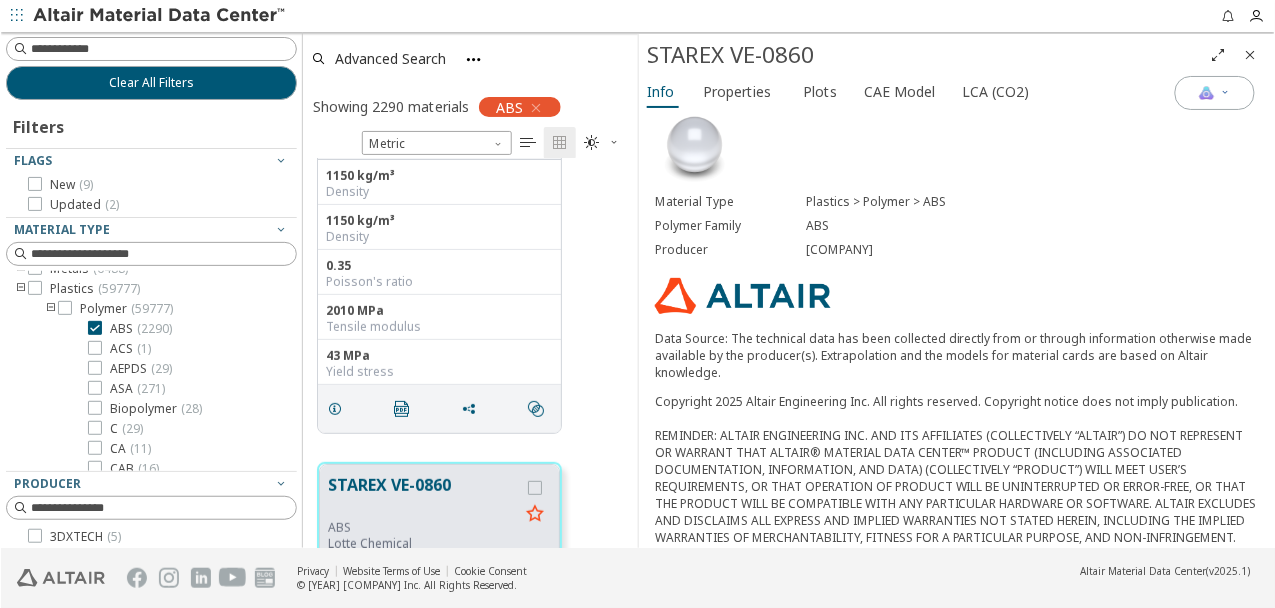 scroll, scrollTop: 0, scrollLeft: 0, axis: both 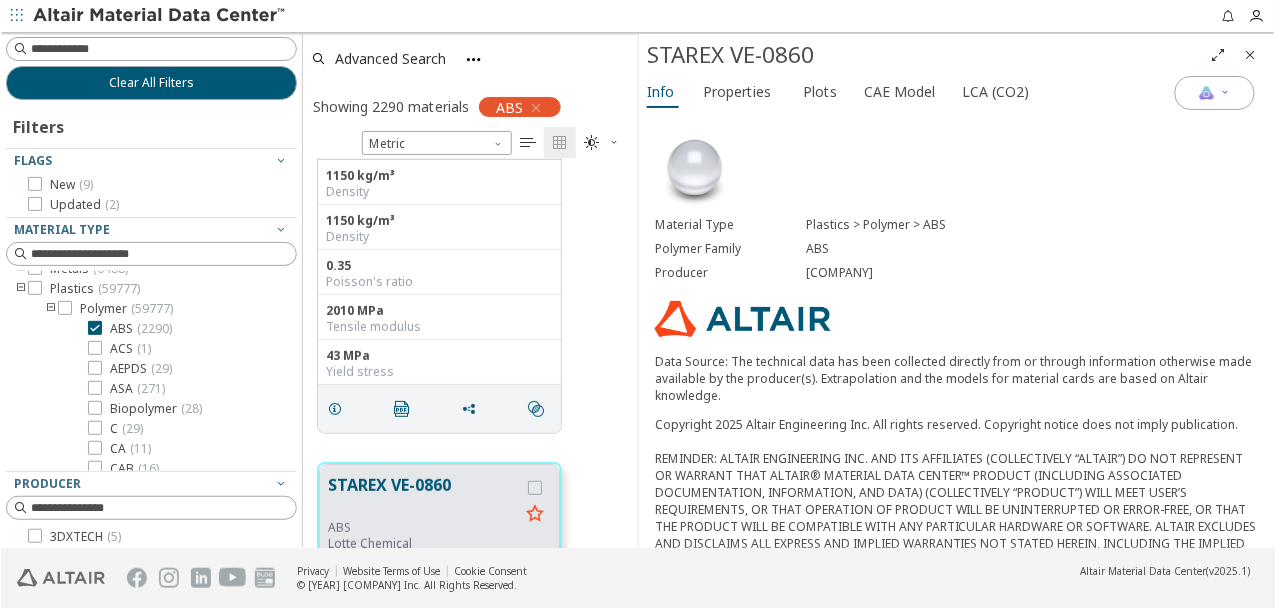 click at bounding box center (535, 108) 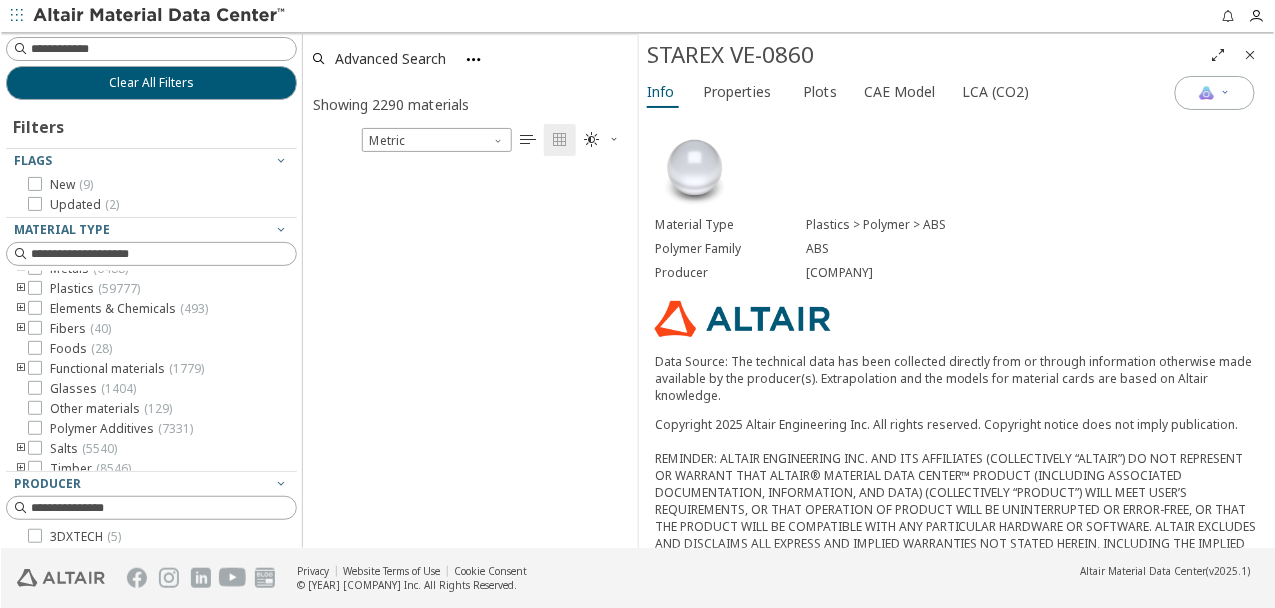 scroll, scrollTop: 2, scrollLeft: 1, axis: both 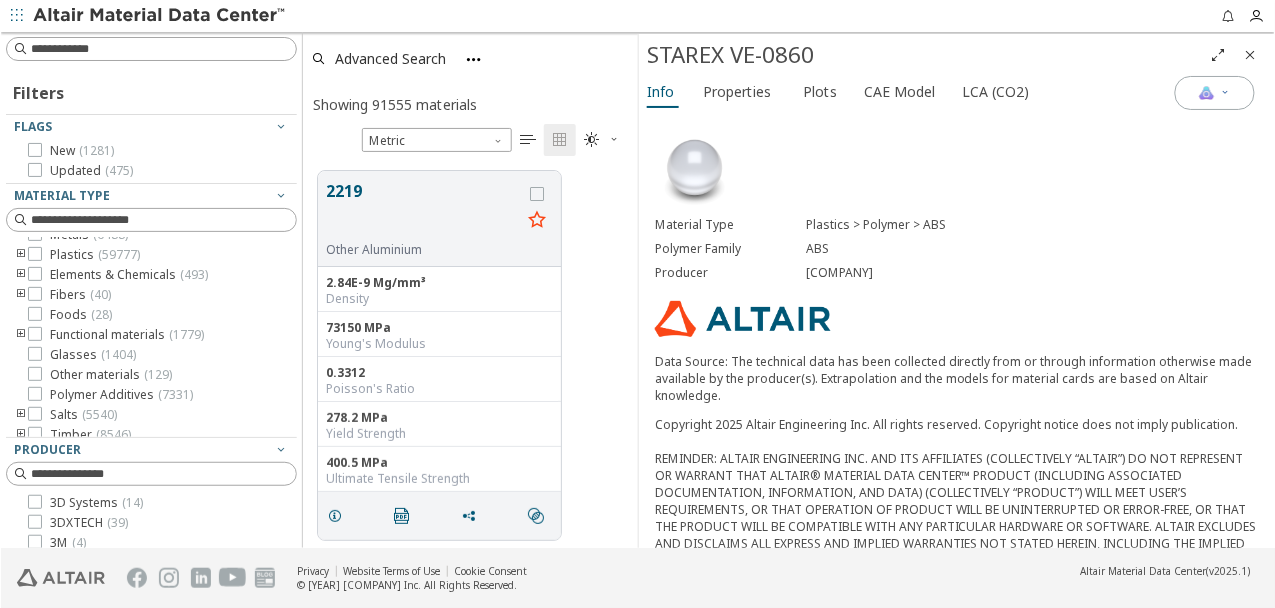 click at bounding box center [1250, 55] 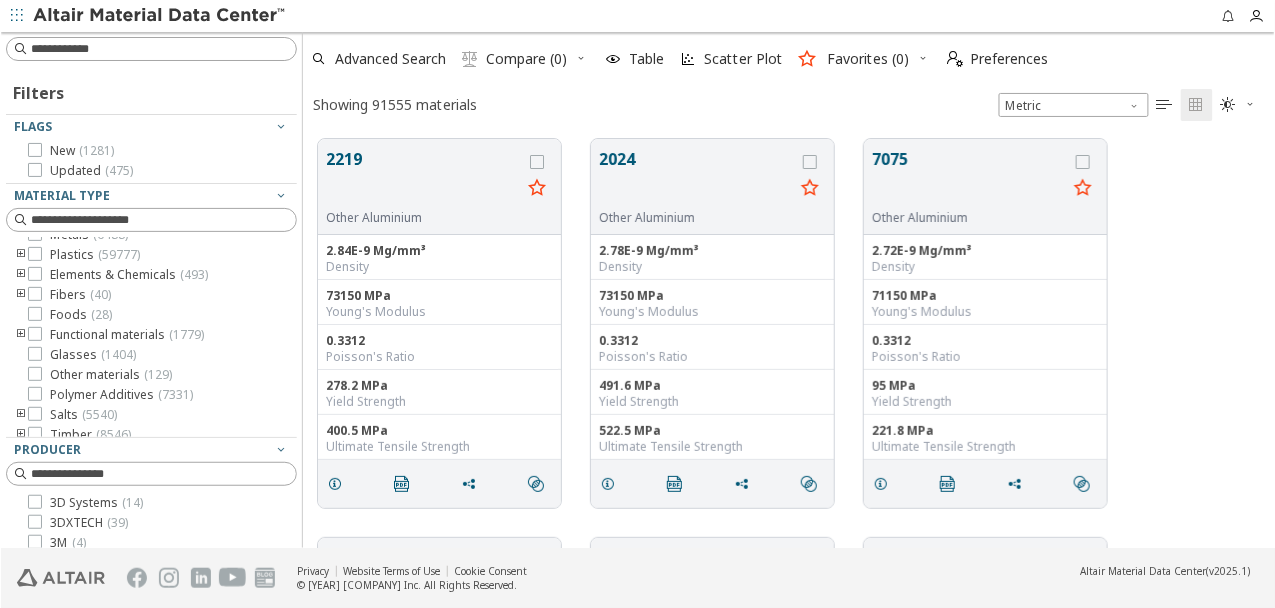 scroll, scrollTop: 1, scrollLeft: 2, axis: both 